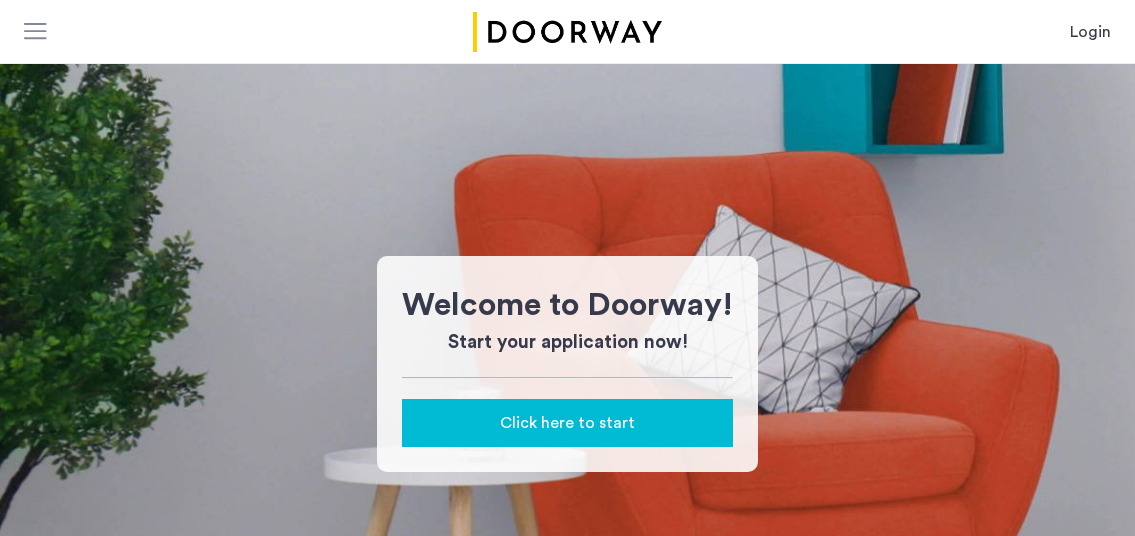 scroll, scrollTop: 0, scrollLeft: 0, axis: both 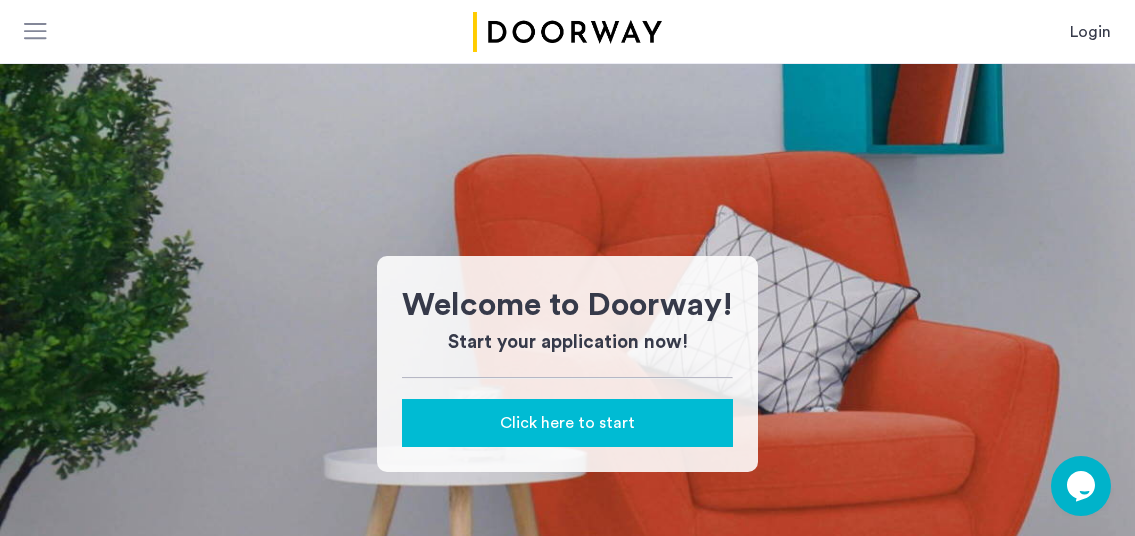 click on "Click here to start" 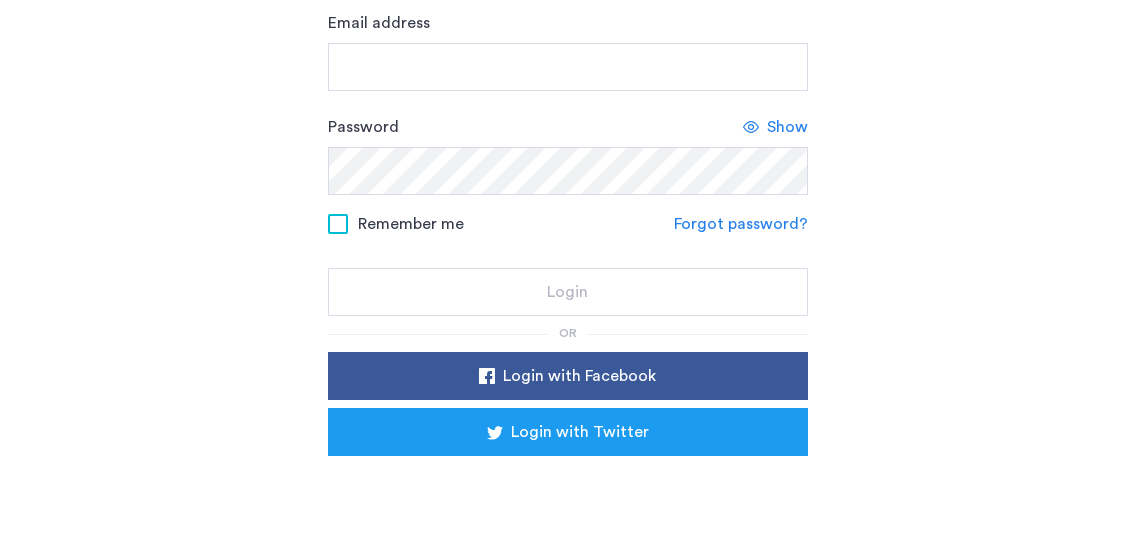 scroll, scrollTop: 290, scrollLeft: 0, axis: vertical 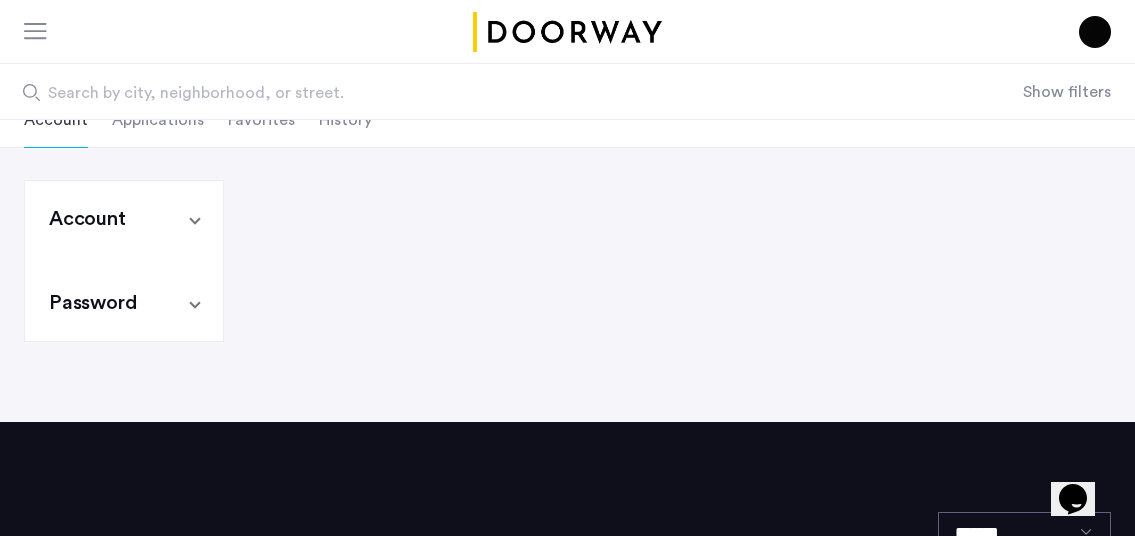click on "Applications" 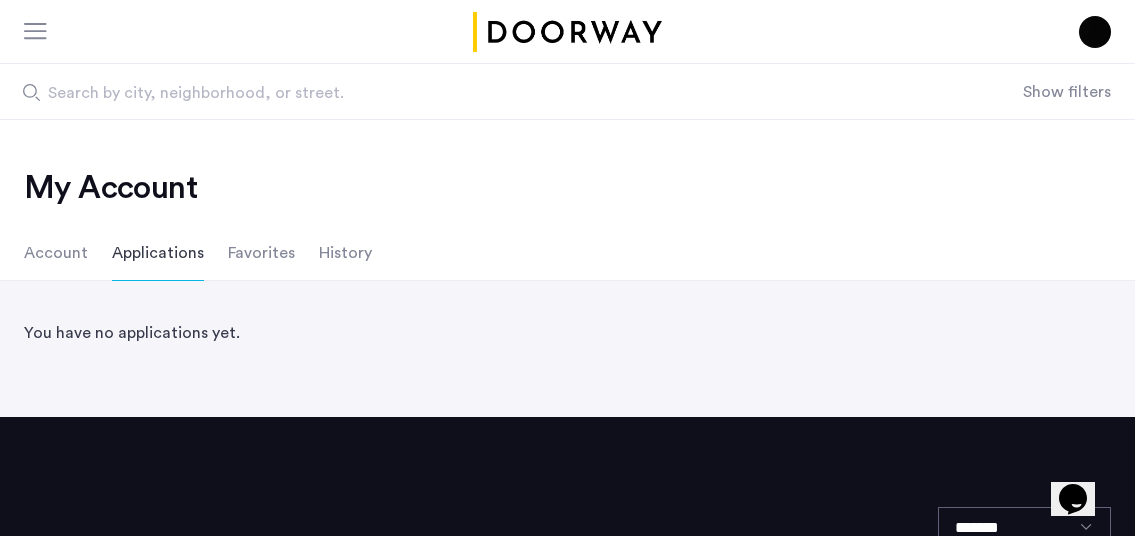 click on "Favorites" 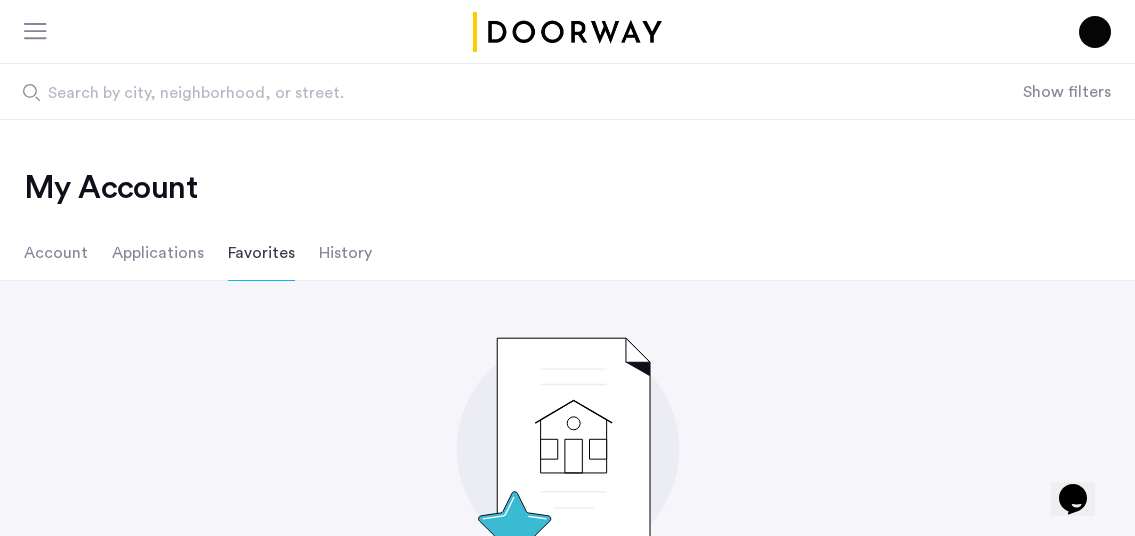 click on "History" 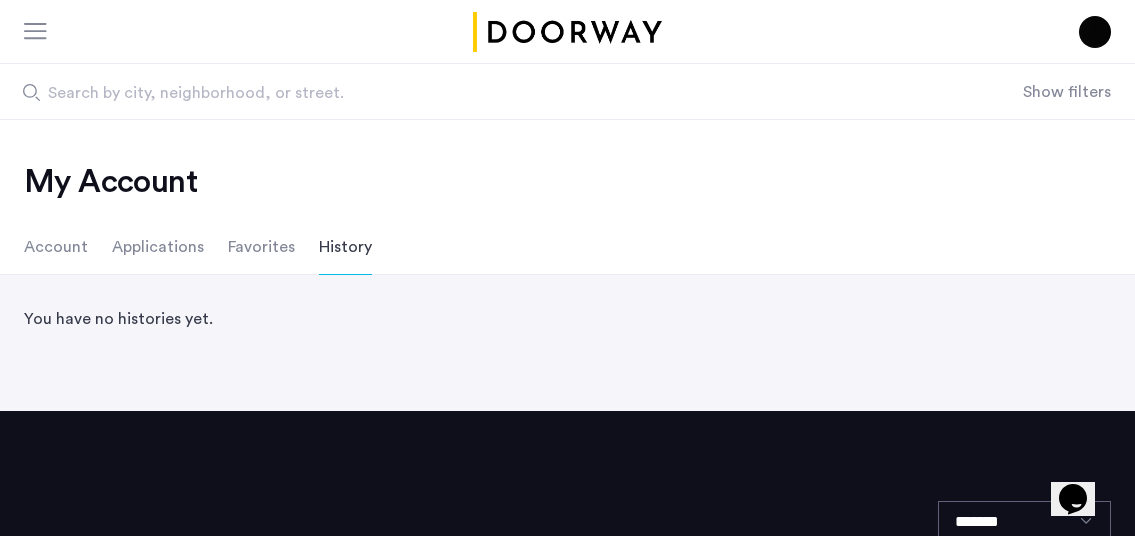 scroll, scrollTop: 0, scrollLeft: 0, axis: both 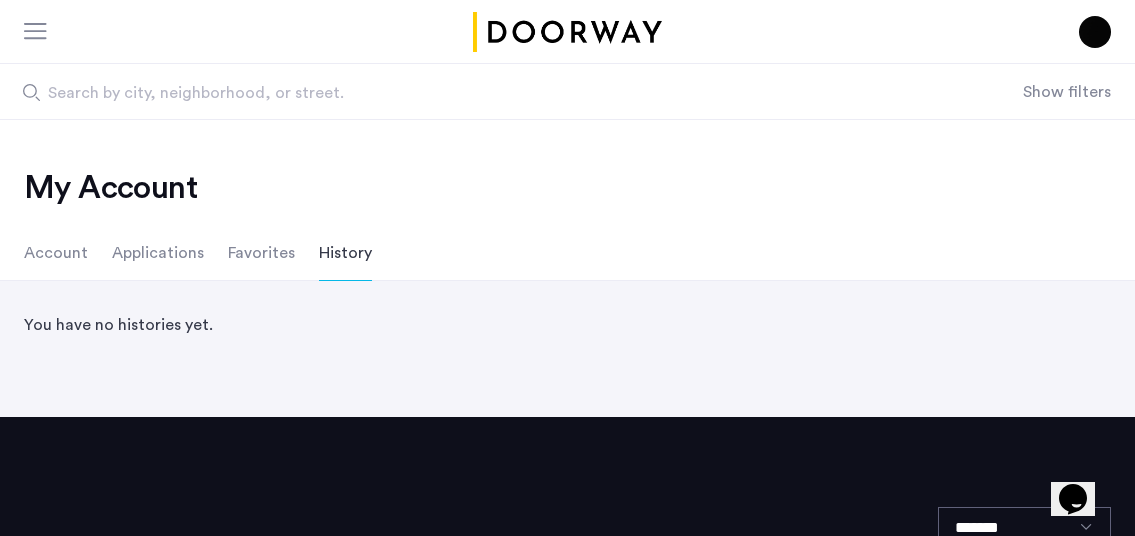click on "Favorites" 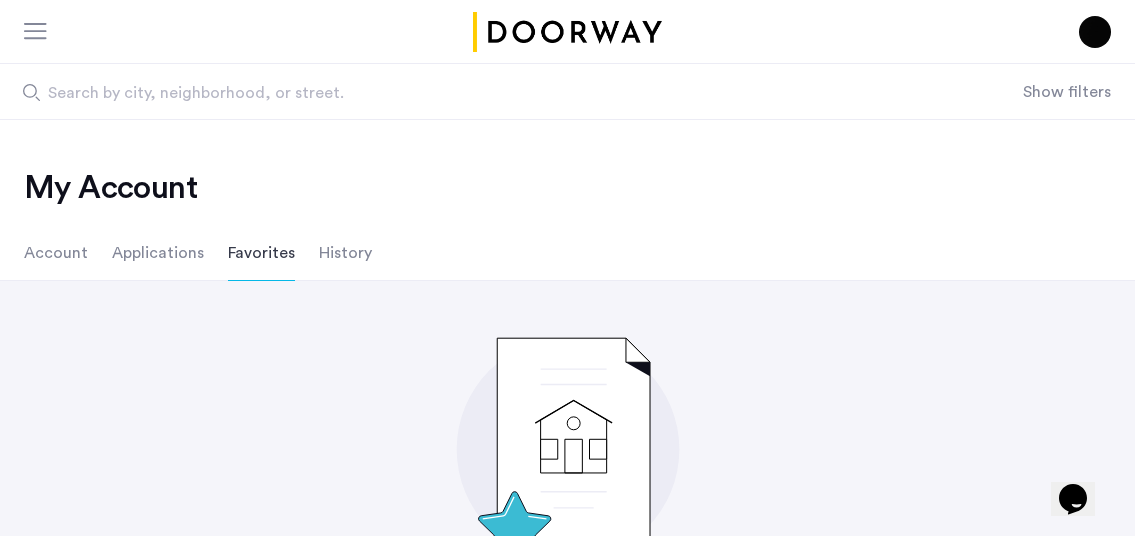 click on "Applications" 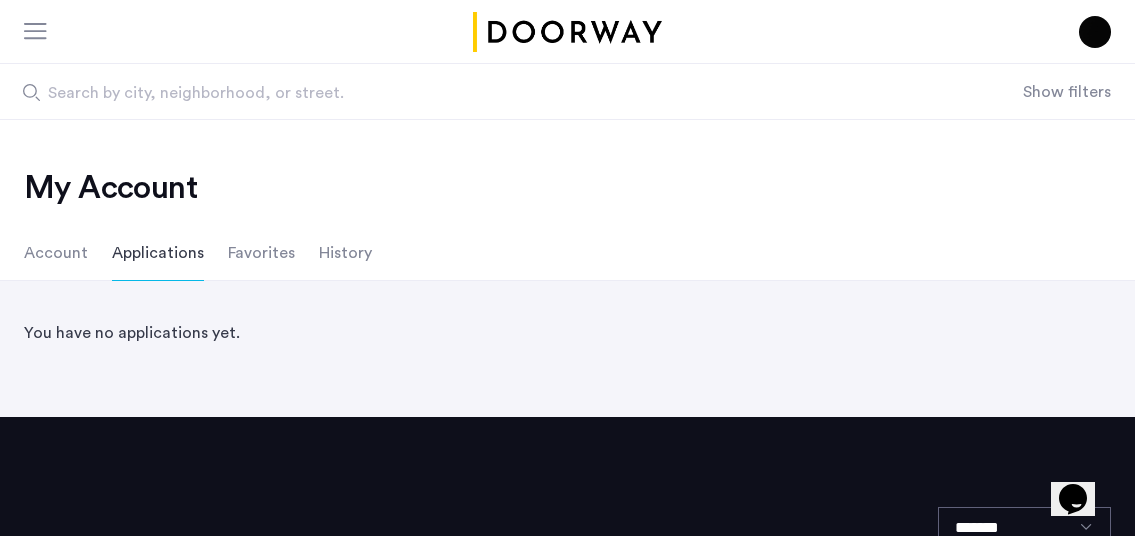 click on "Favorites" 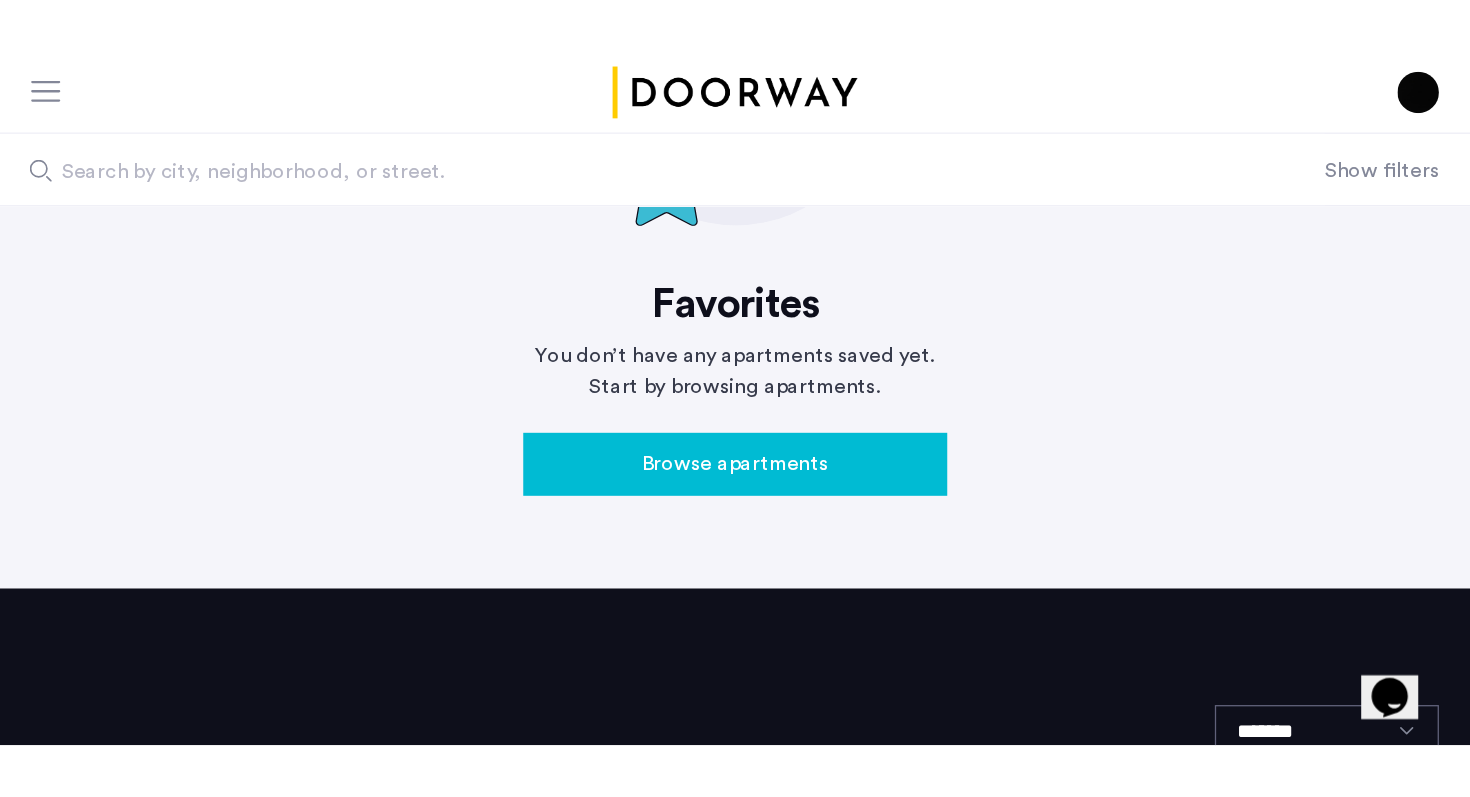 scroll, scrollTop: 213, scrollLeft: 0, axis: vertical 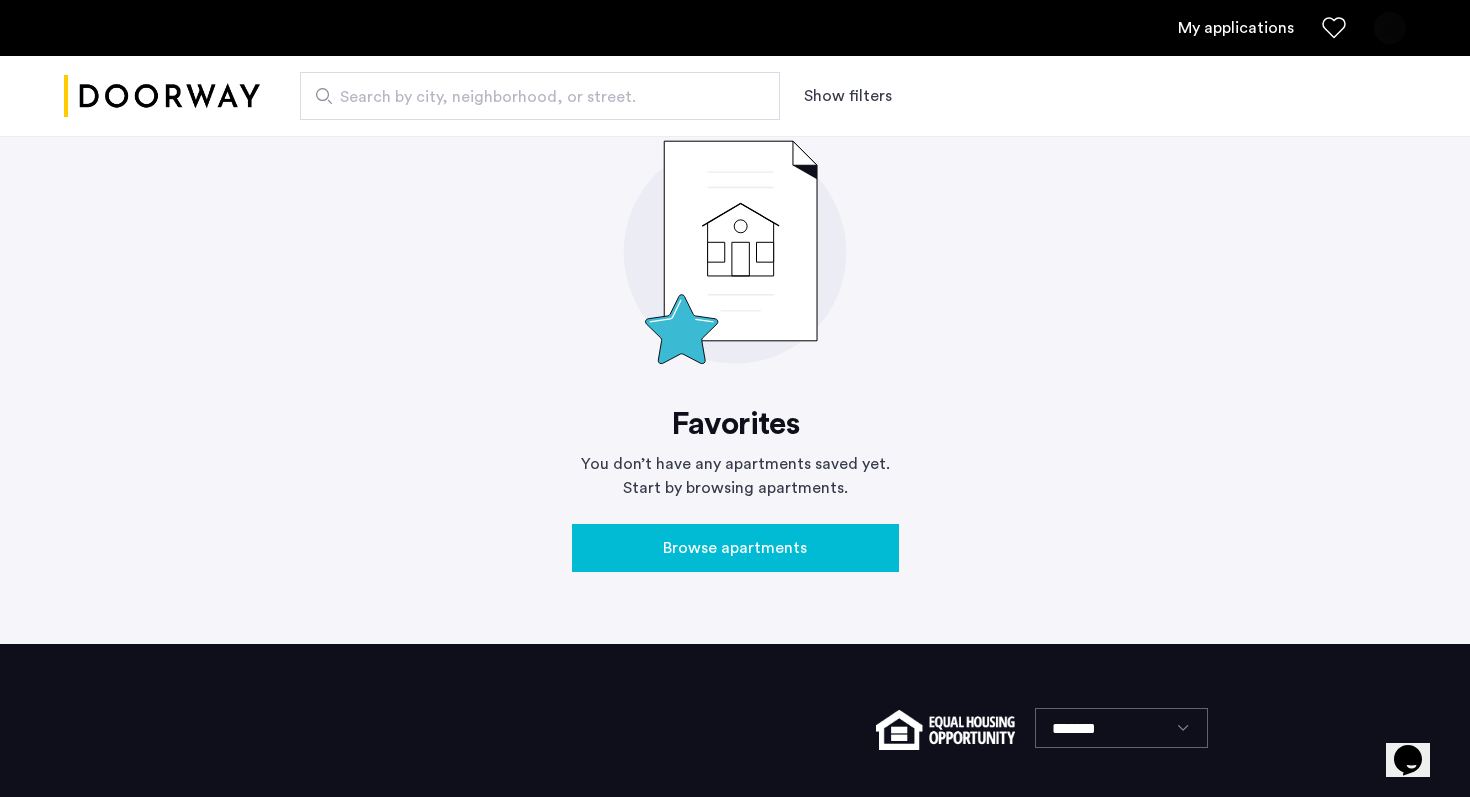 click on "Favorites  You don’t have any apartments saved yet. Start by browsing apartments.  Browse apartments" 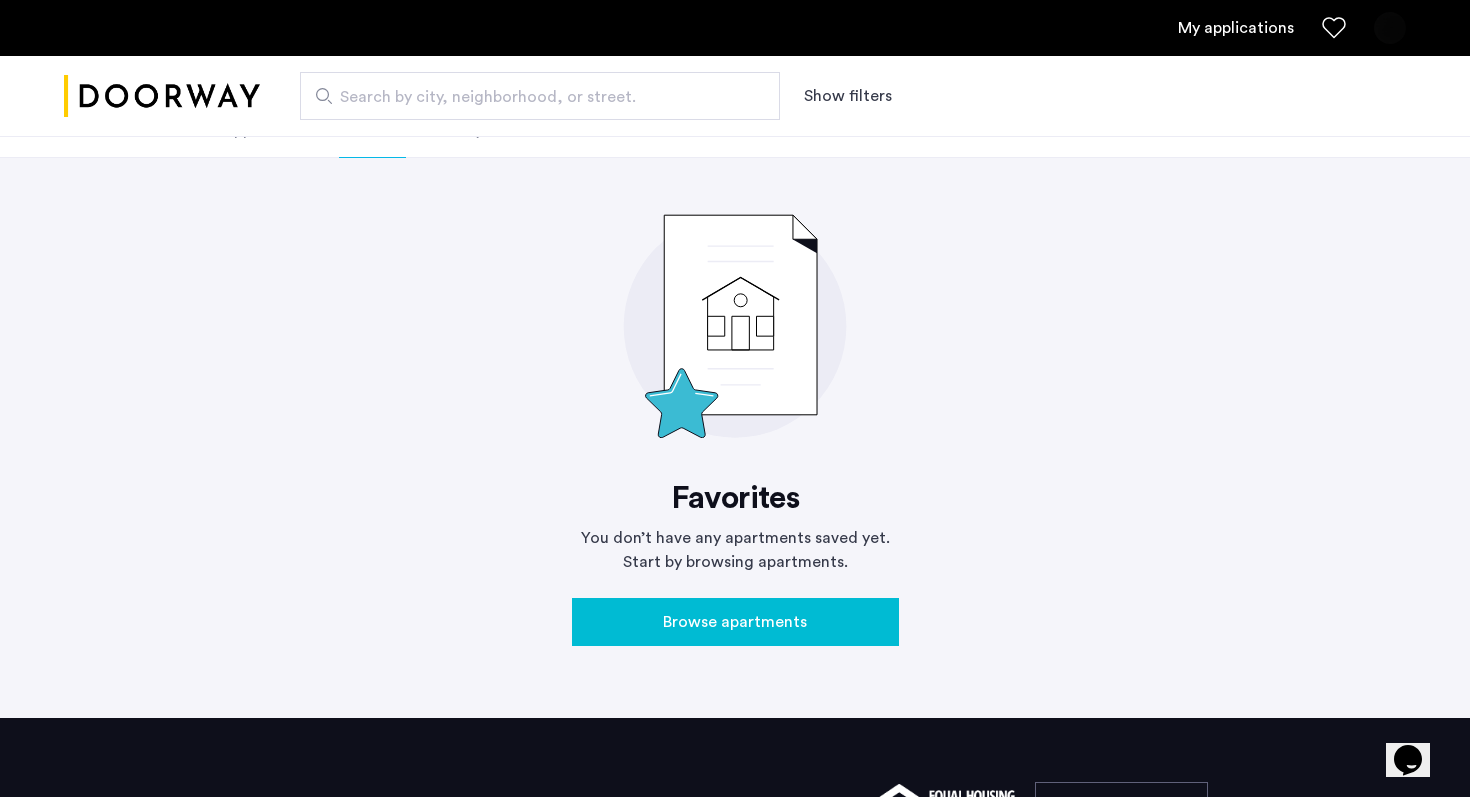scroll, scrollTop: 141, scrollLeft: 0, axis: vertical 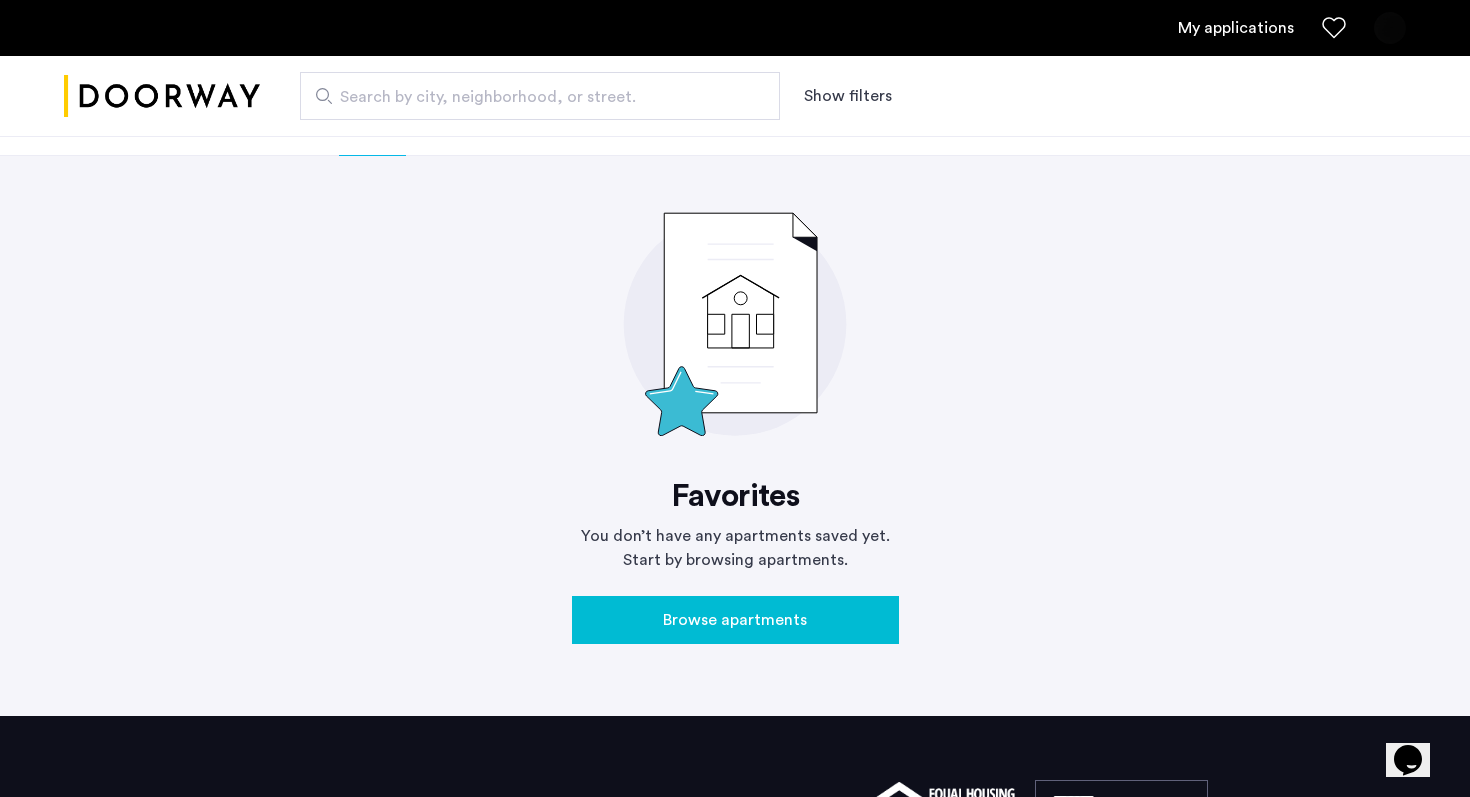click on "My applications" at bounding box center [1236, 28] 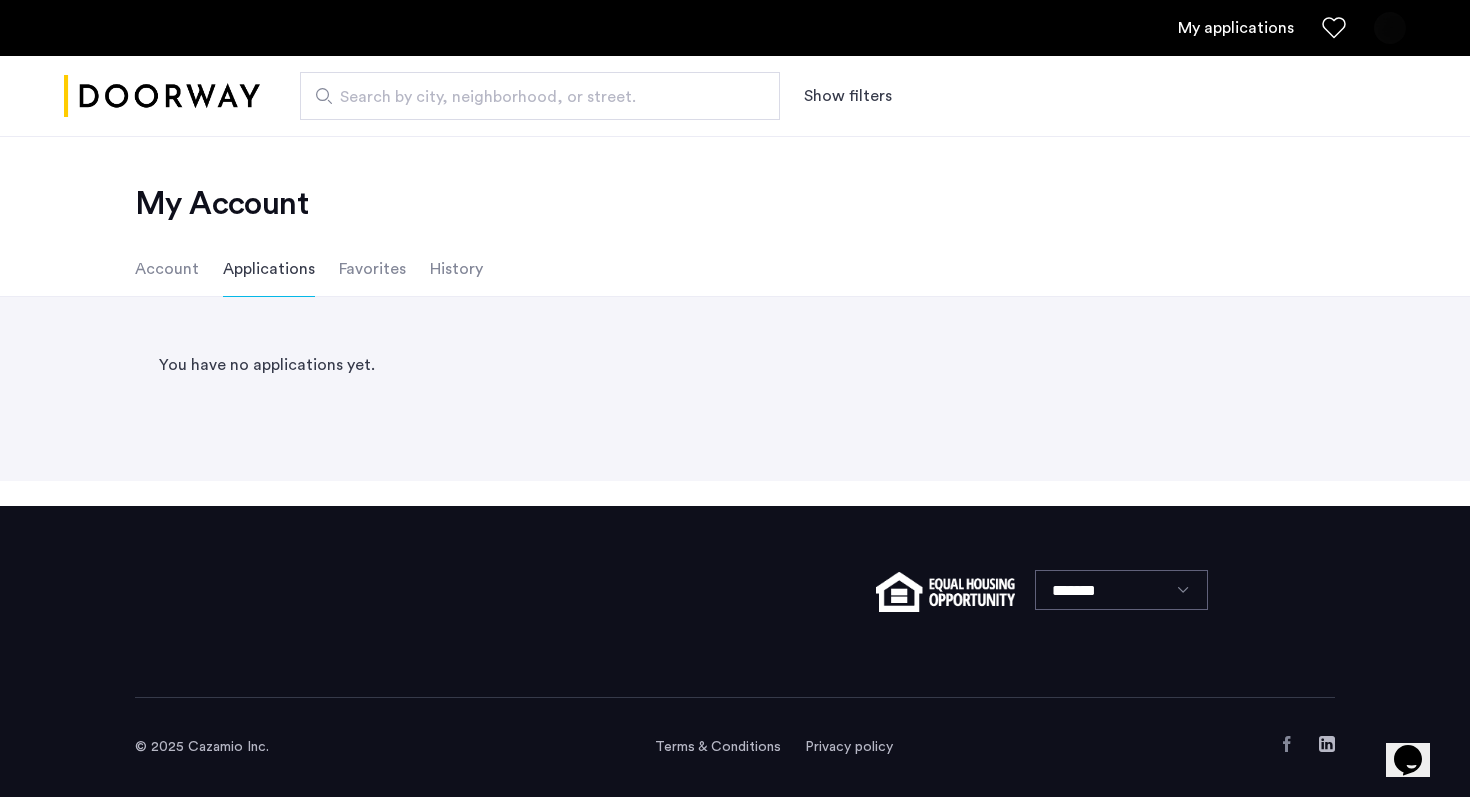click on "Favorites" 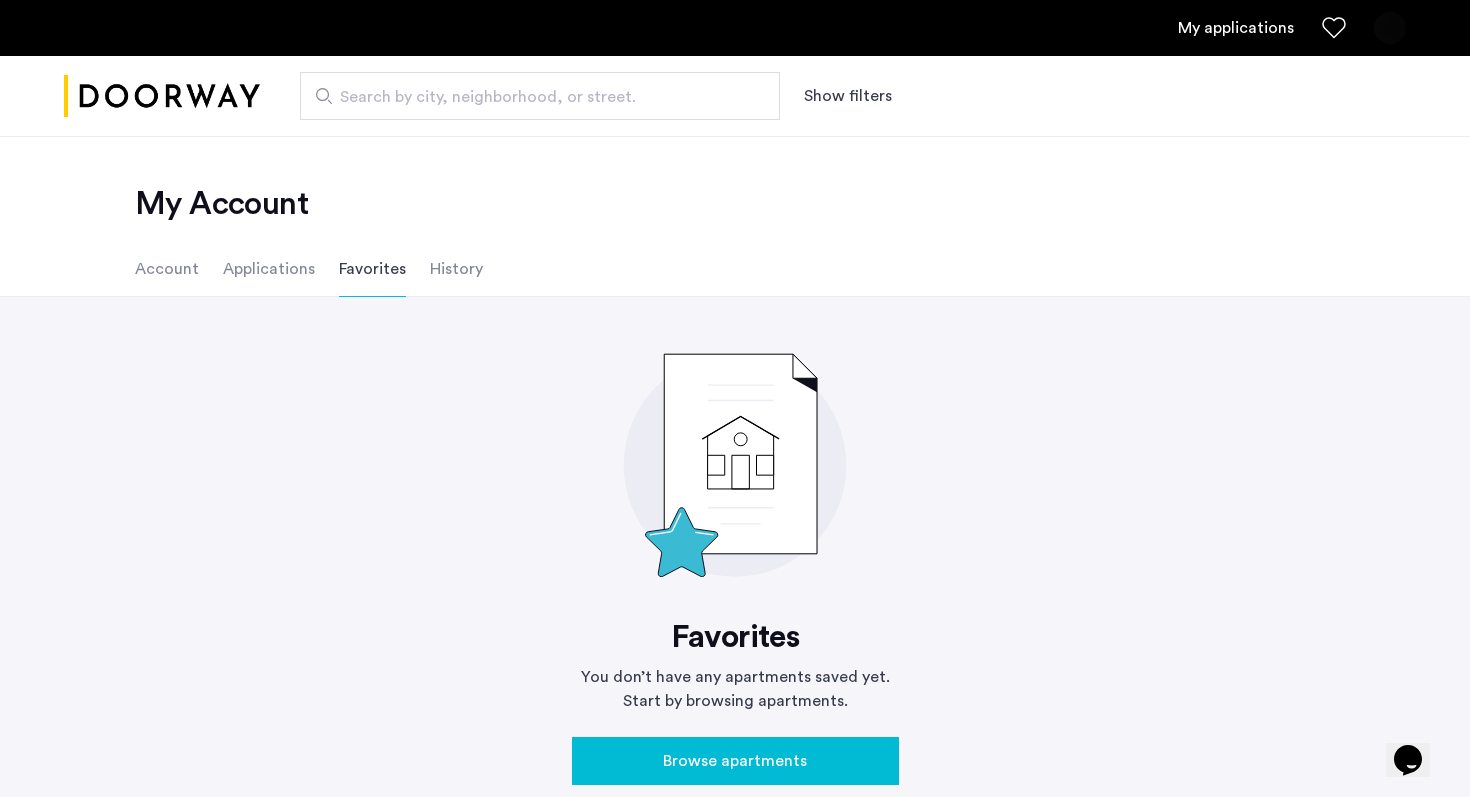 click on "Account Applications Favorites History" 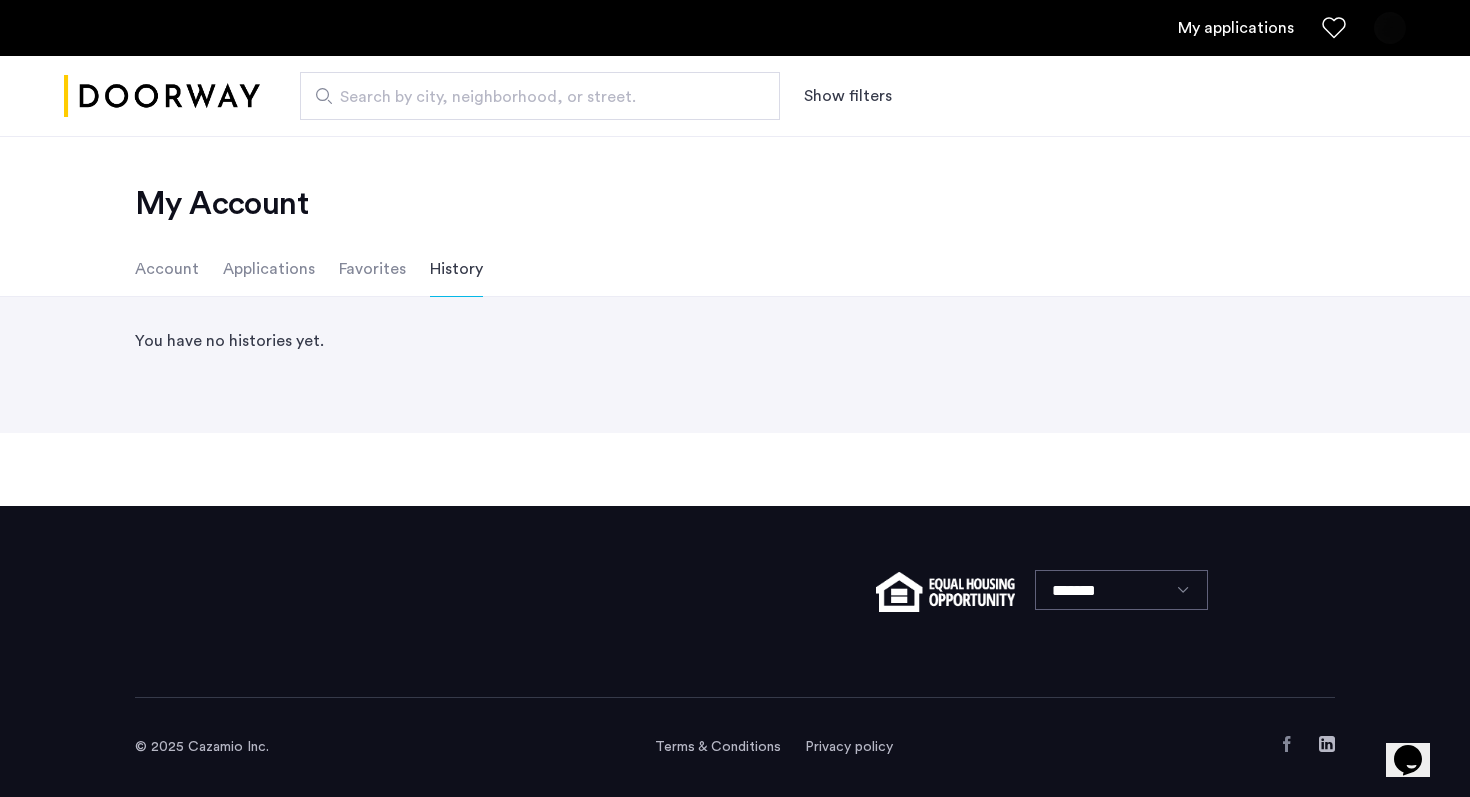 click on "Account Applications Favorites History" 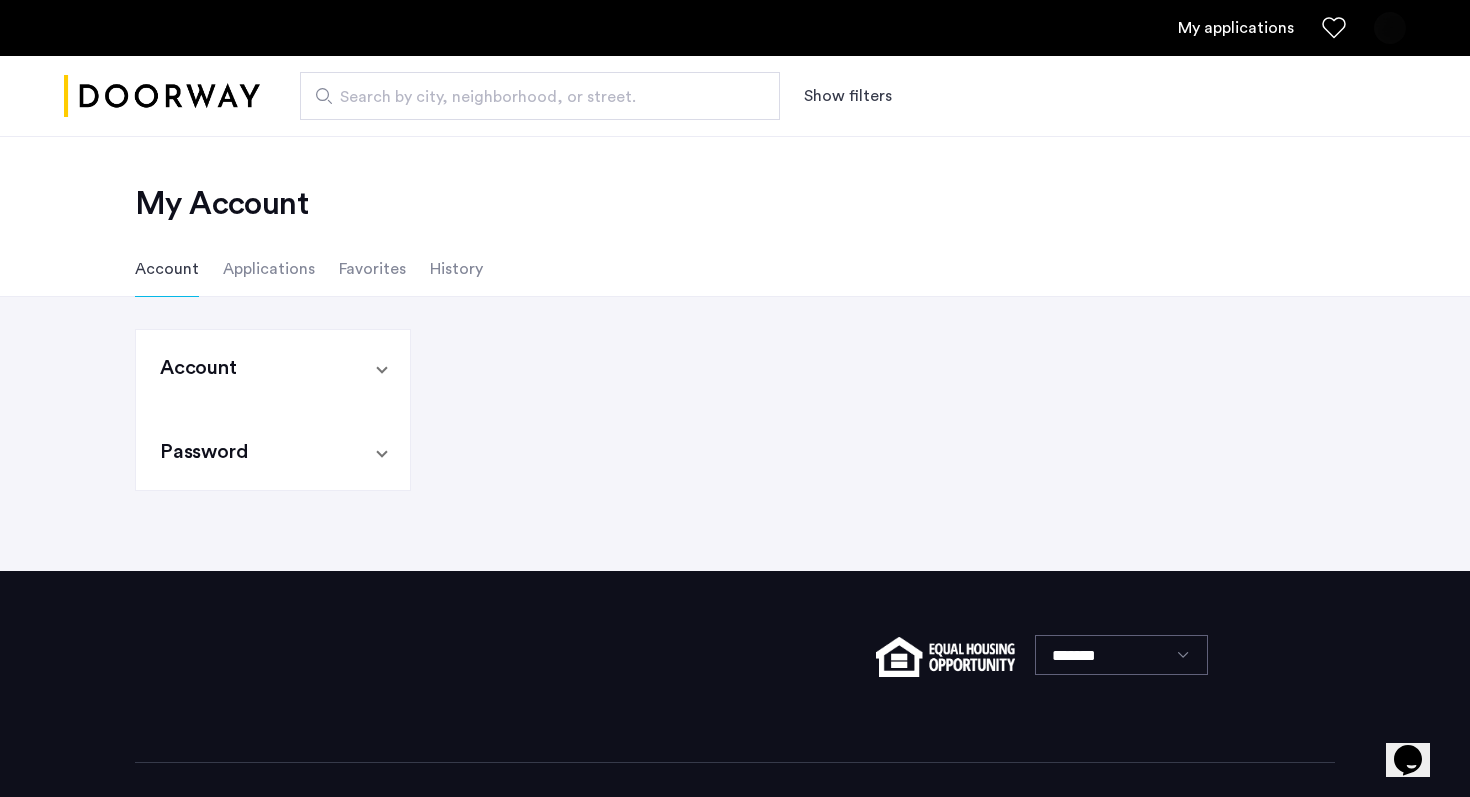 click on "Account" at bounding box center [261, 368] 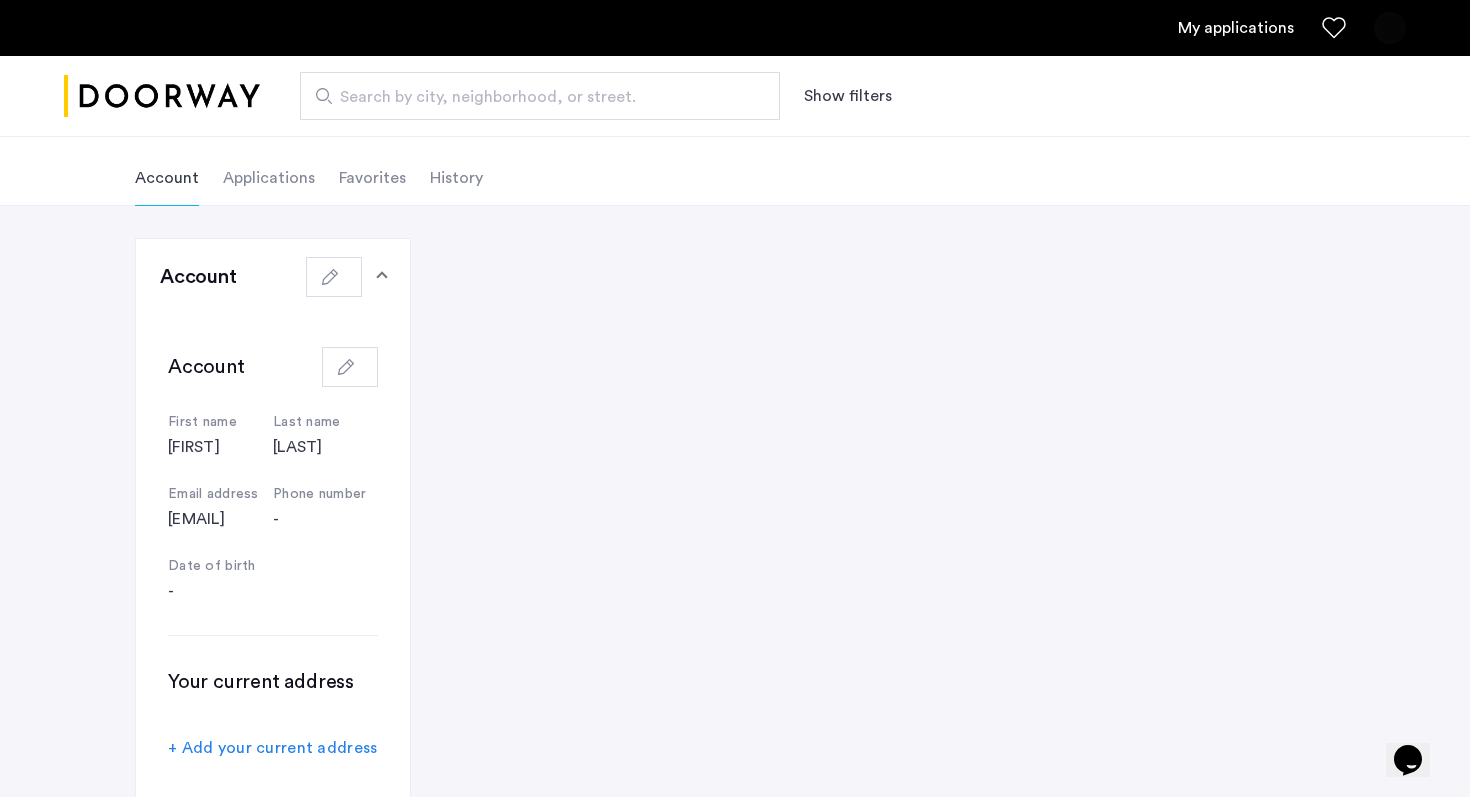 scroll, scrollTop: 66, scrollLeft: 0, axis: vertical 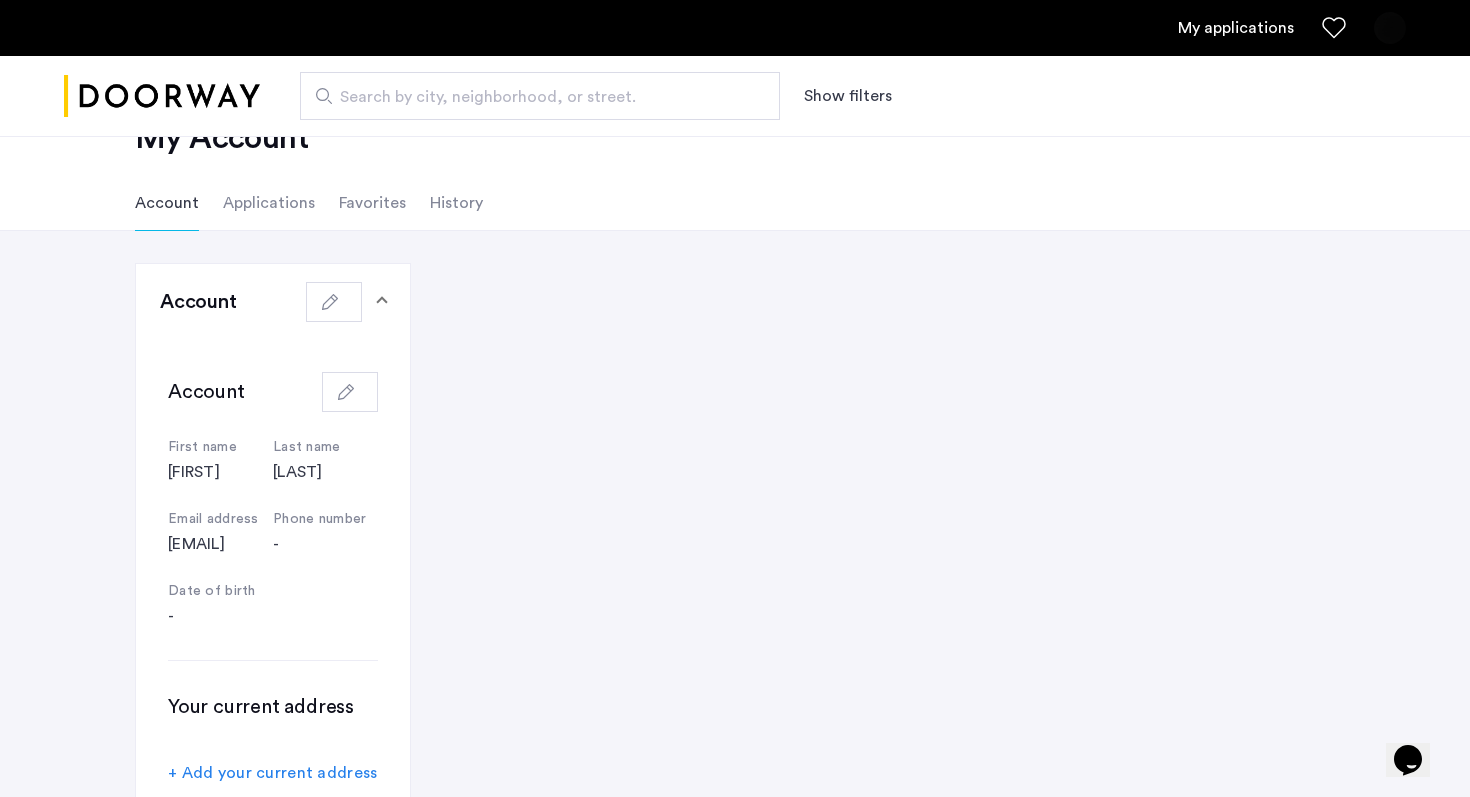 click on "Account Applications Favorites History" 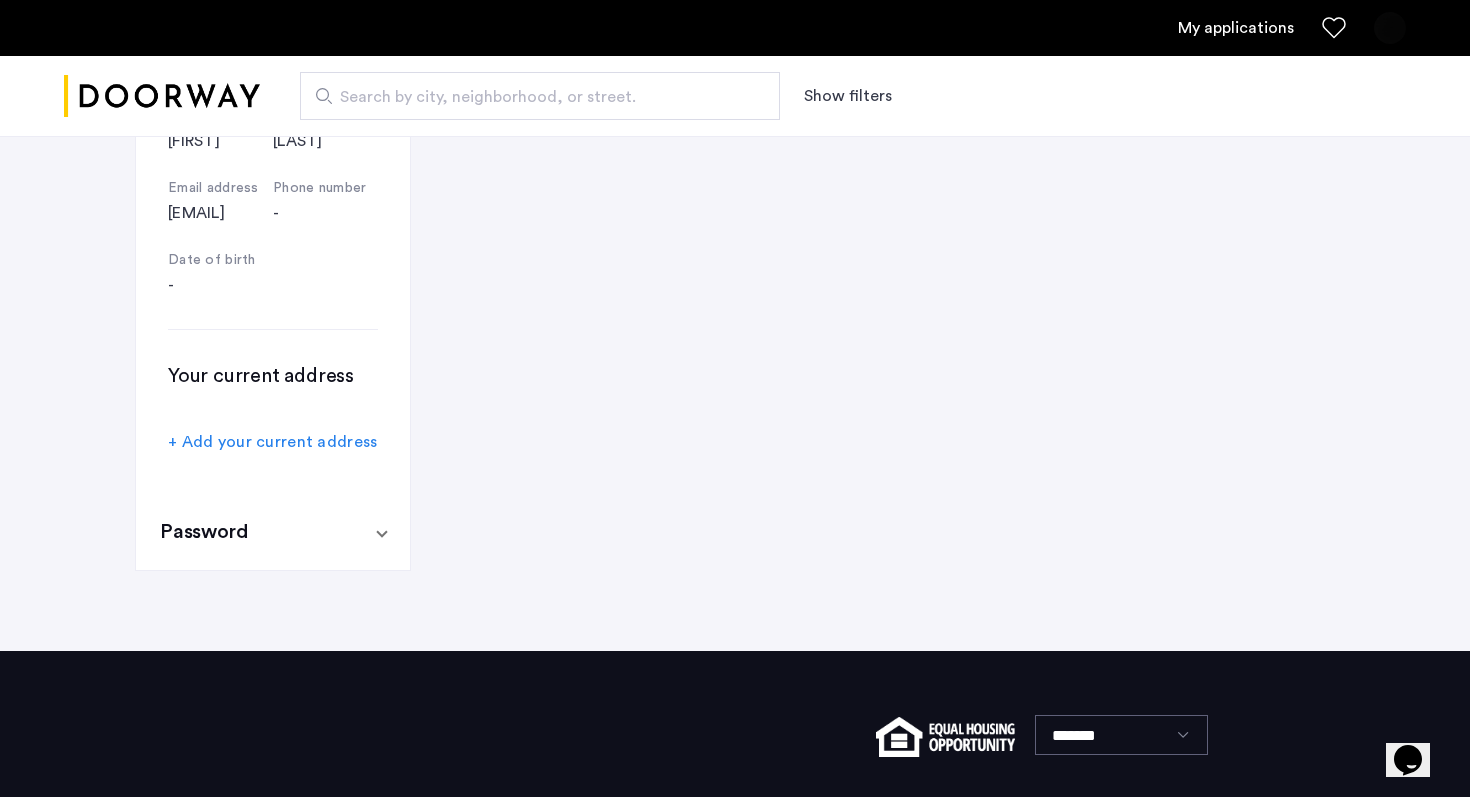 scroll, scrollTop: 0, scrollLeft: 0, axis: both 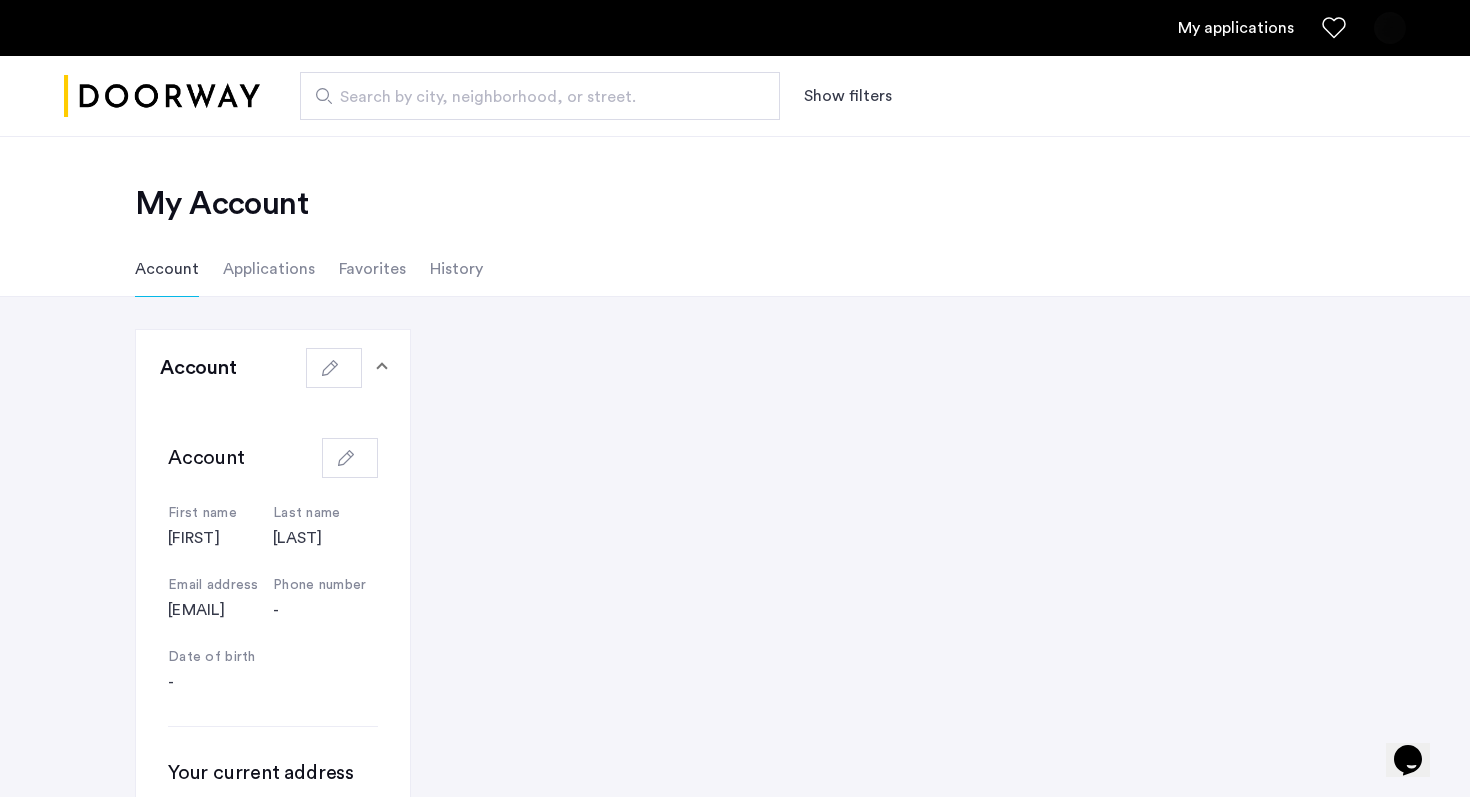 click at bounding box center (334, 368) 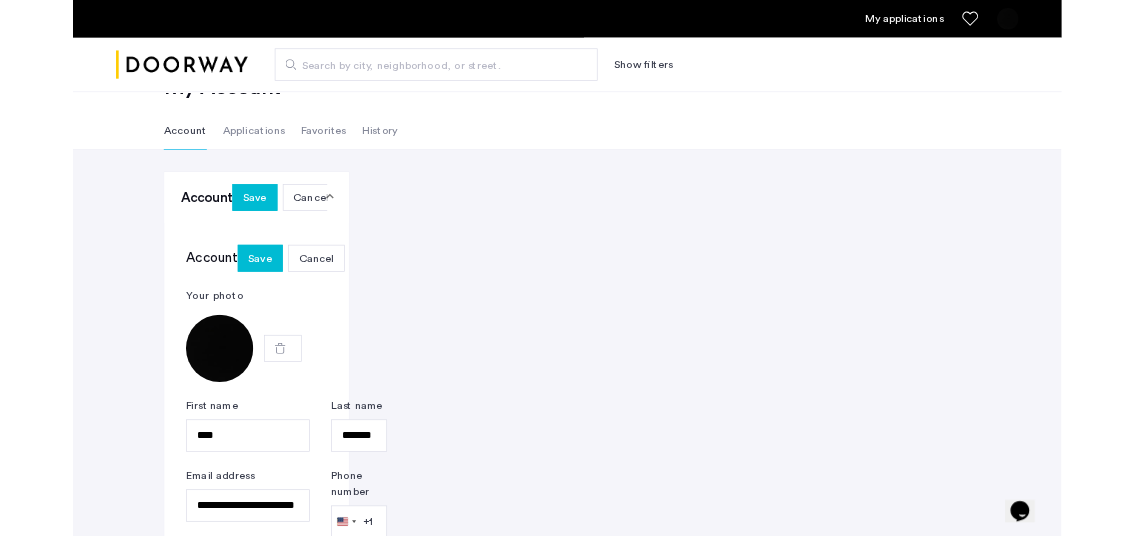 scroll, scrollTop: 0, scrollLeft: 0, axis: both 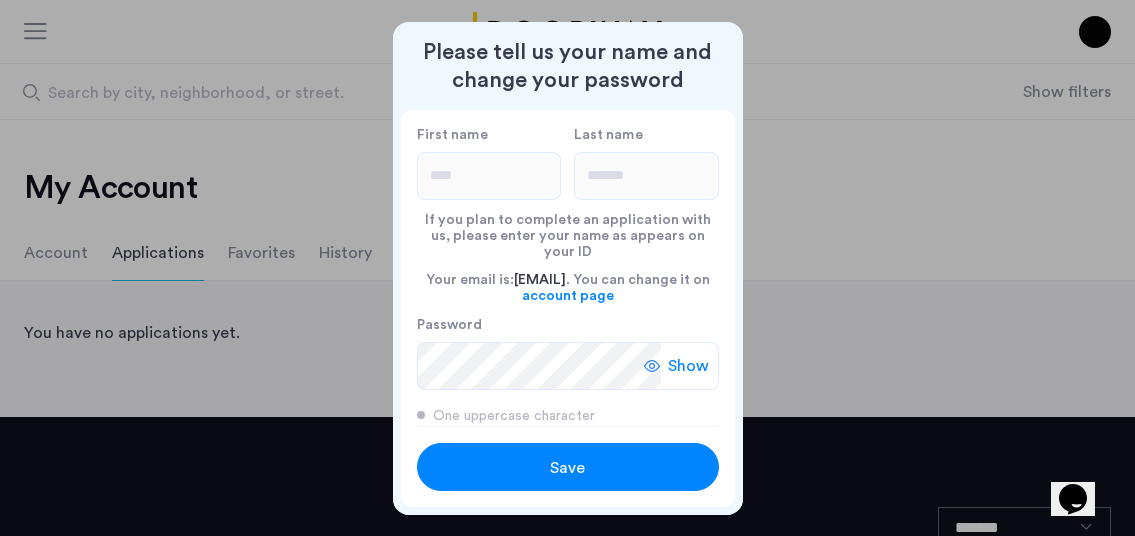 click on "Show" at bounding box center (681, 366) 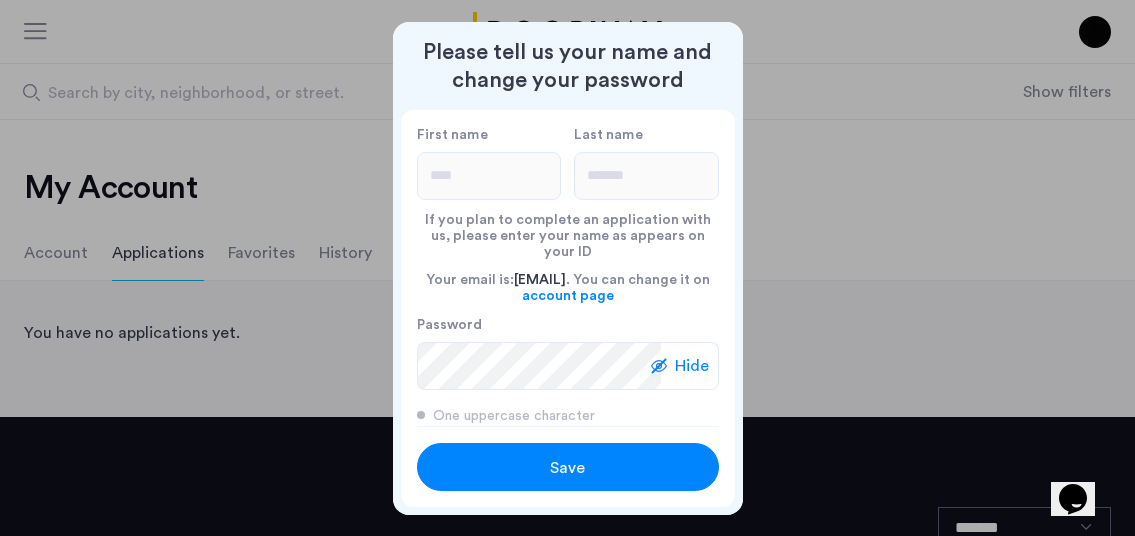 click on "Hide" at bounding box center (685, 366) 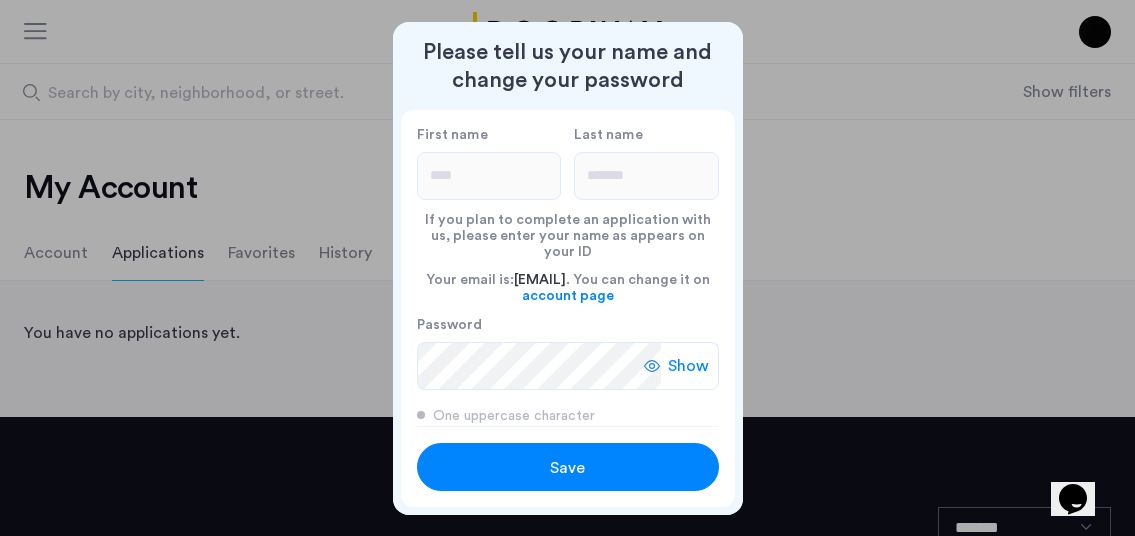 click on "Save" at bounding box center [567, 468] 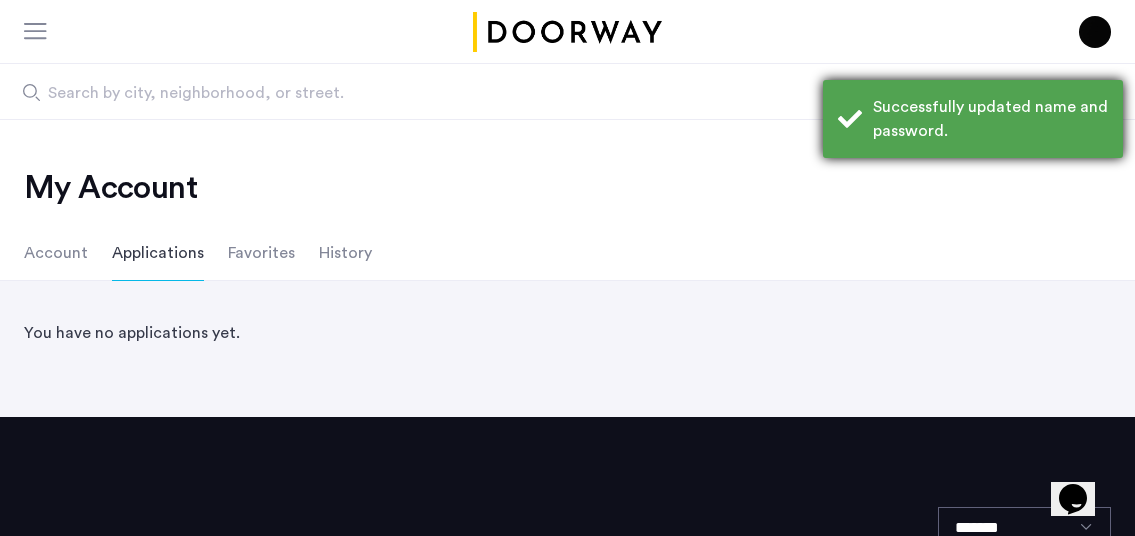 click on "Successfully updated name and password." at bounding box center (990, 119) 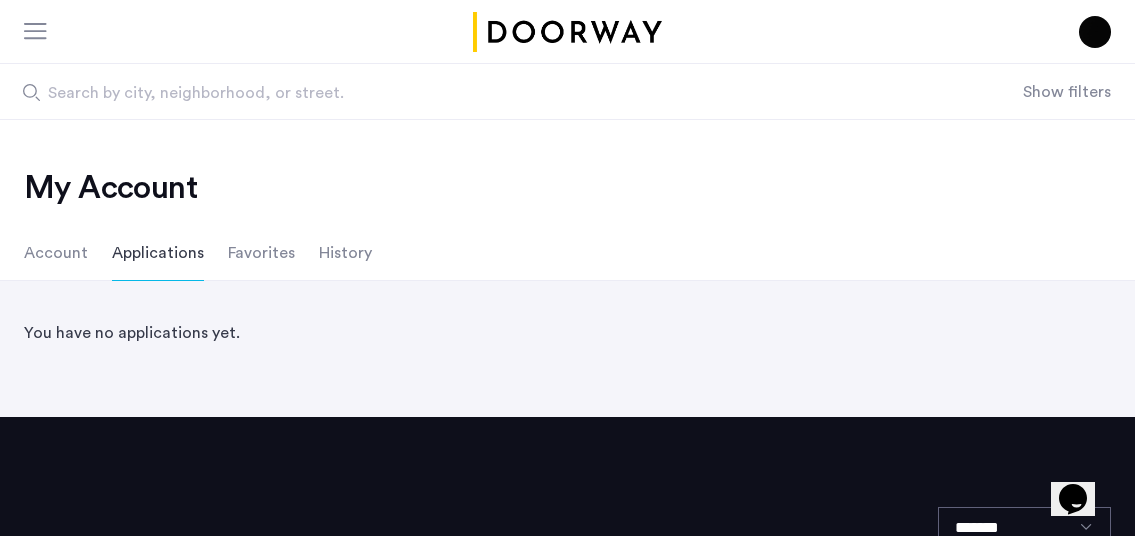 click on "Favorites" 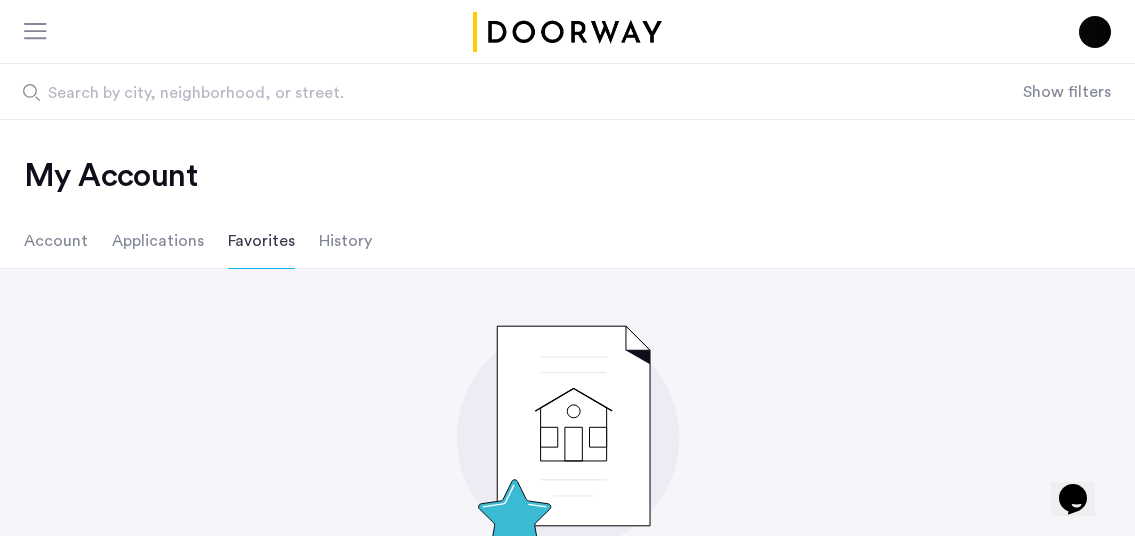 scroll, scrollTop: 0, scrollLeft: 0, axis: both 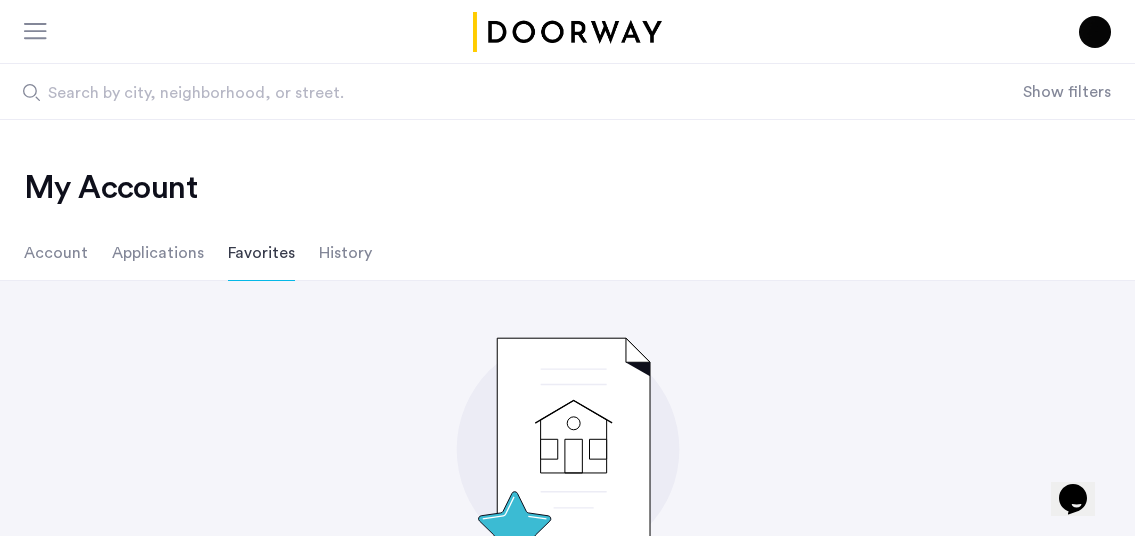 click on "Search by city, neighborhood, or street." 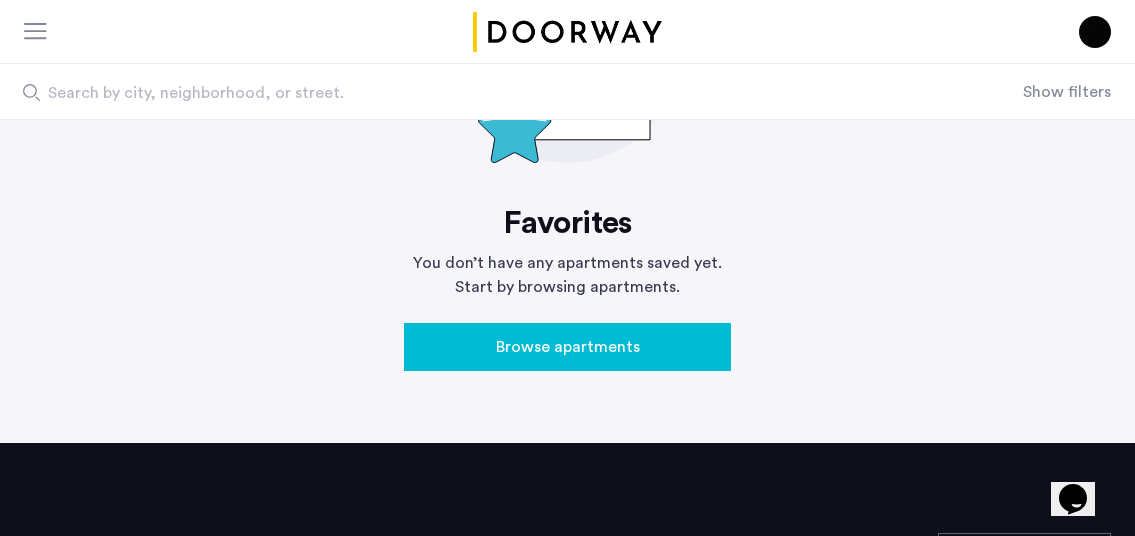 scroll, scrollTop: 0, scrollLeft: 0, axis: both 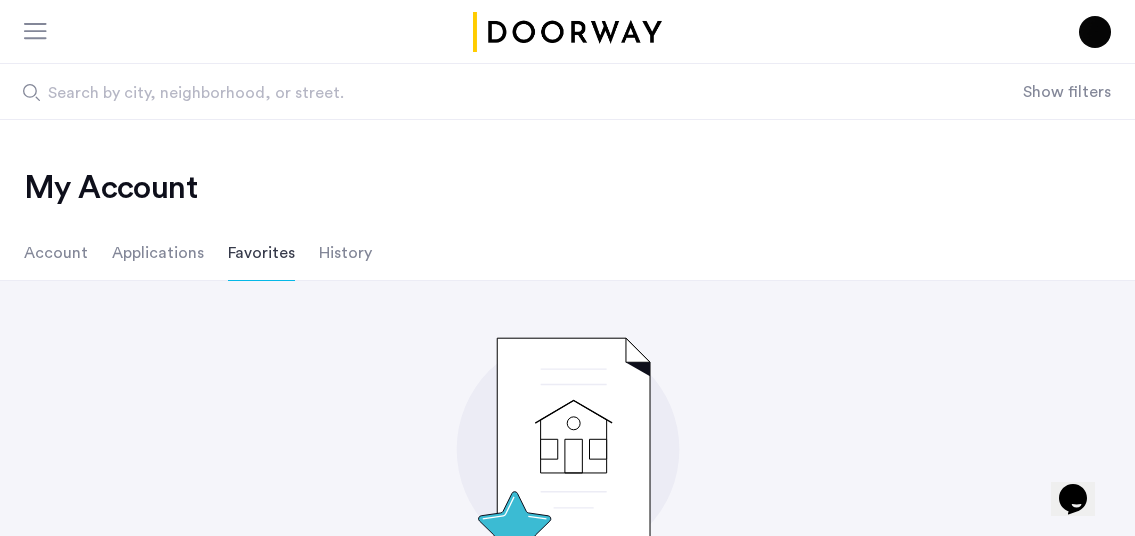 click on "Applications" 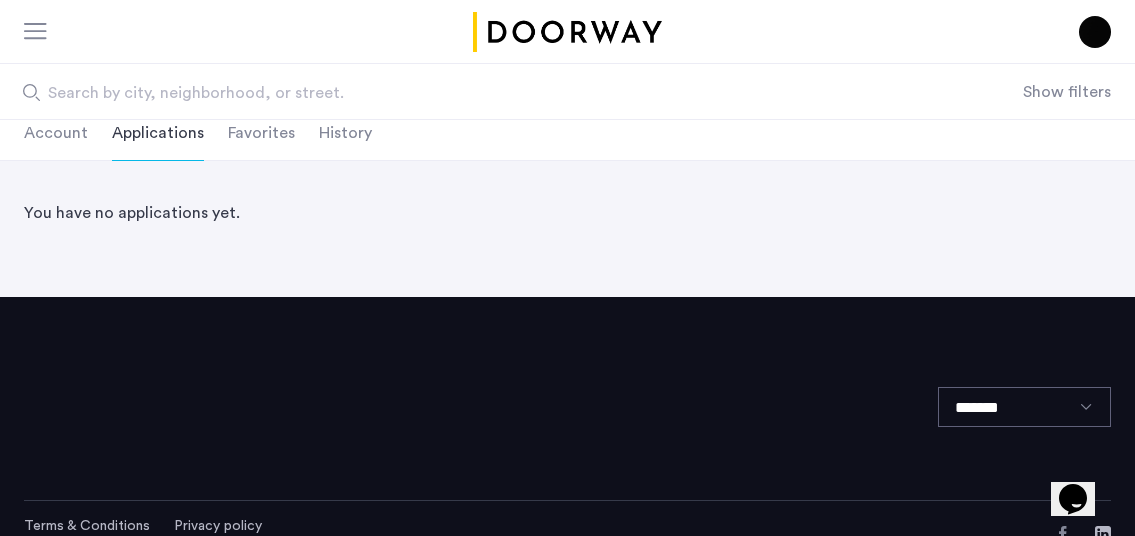 scroll, scrollTop: 0, scrollLeft: 0, axis: both 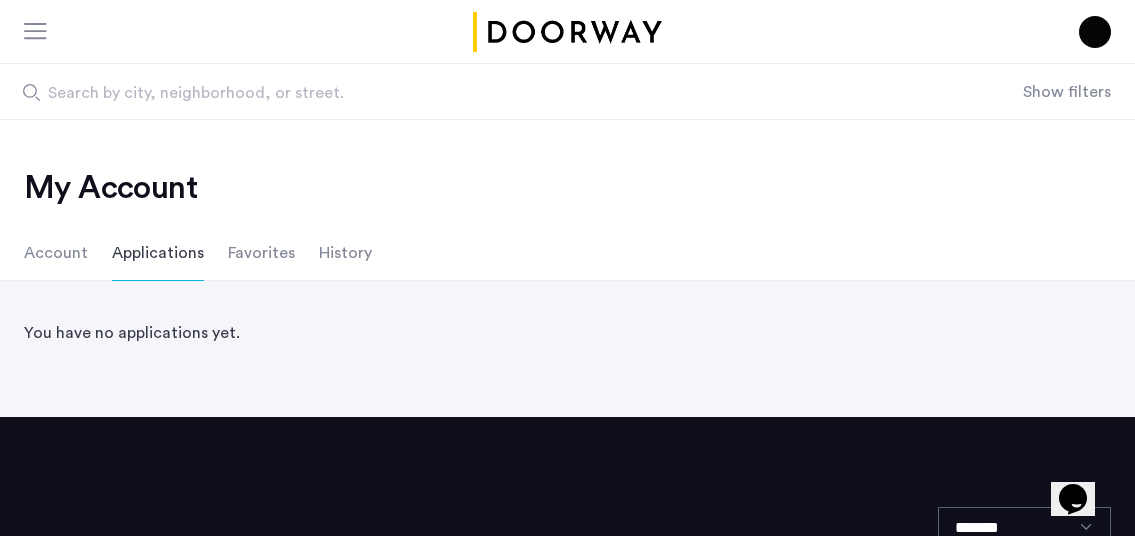 click 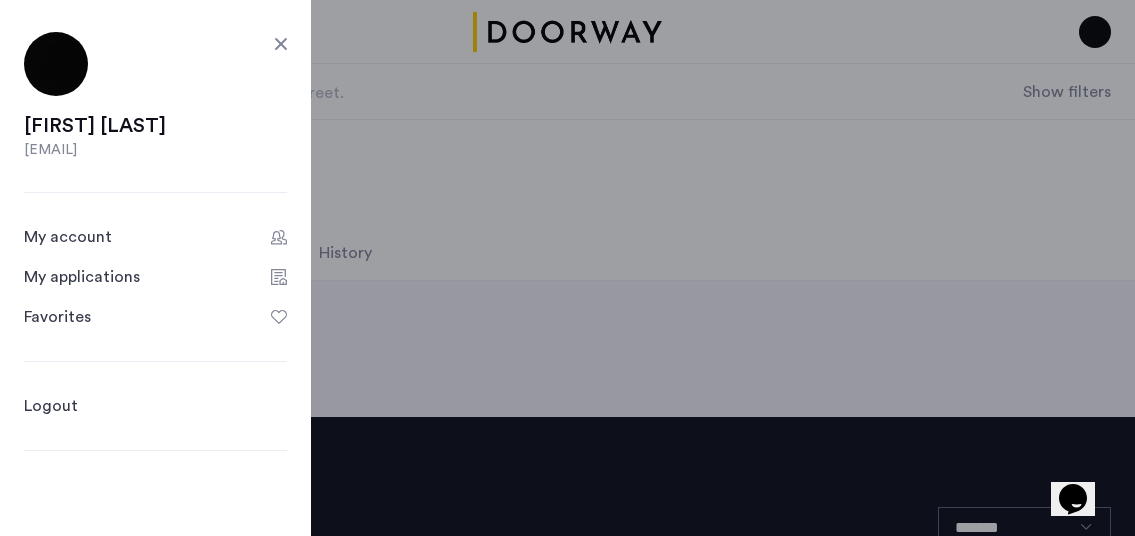 click on "Logout" 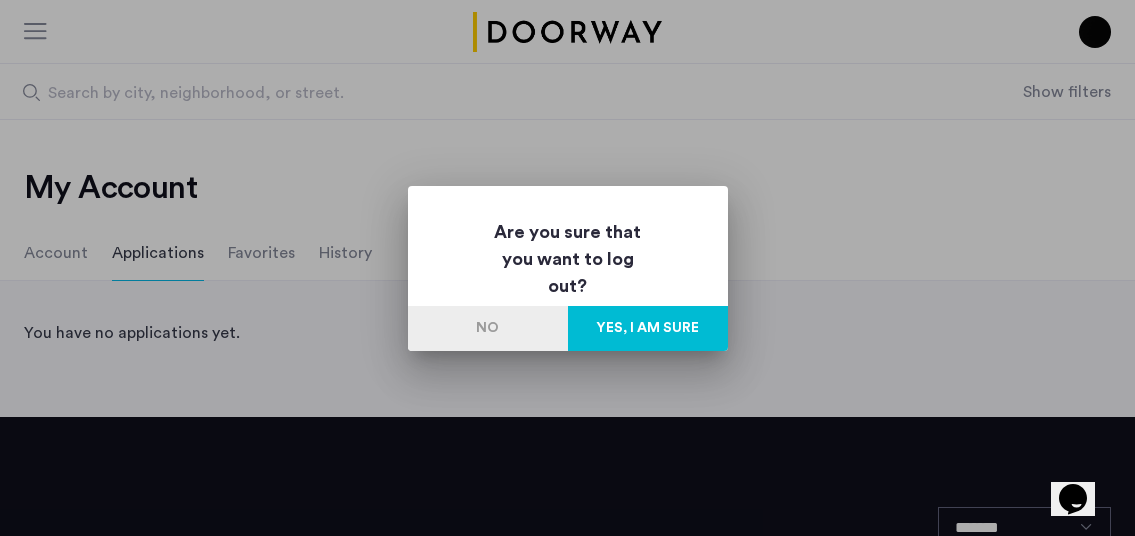 click on "Yes, I am sure" at bounding box center [648, 328] 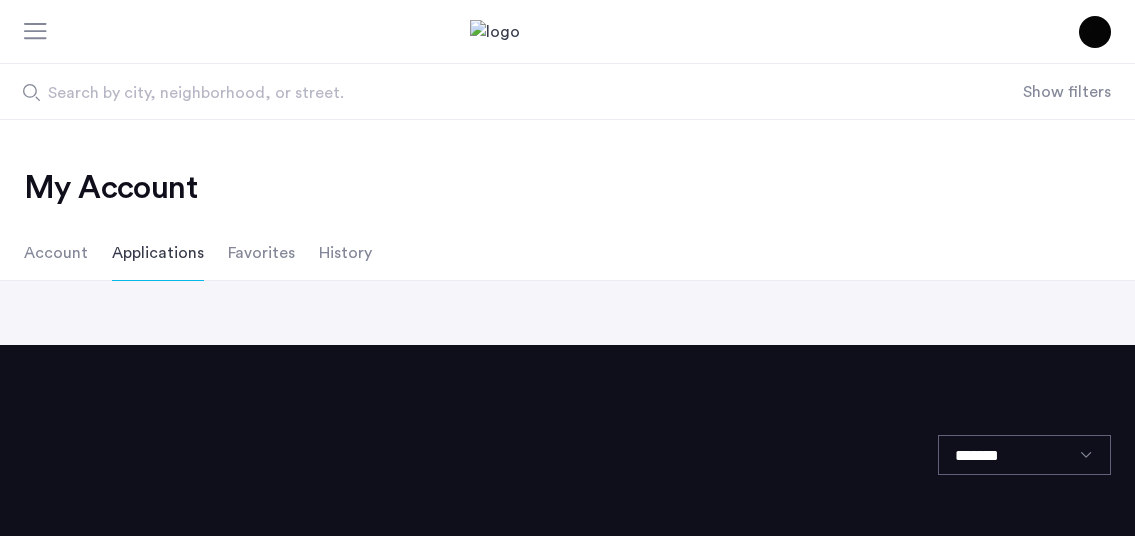 scroll, scrollTop: 0, scrollLeft: 0, axis: both 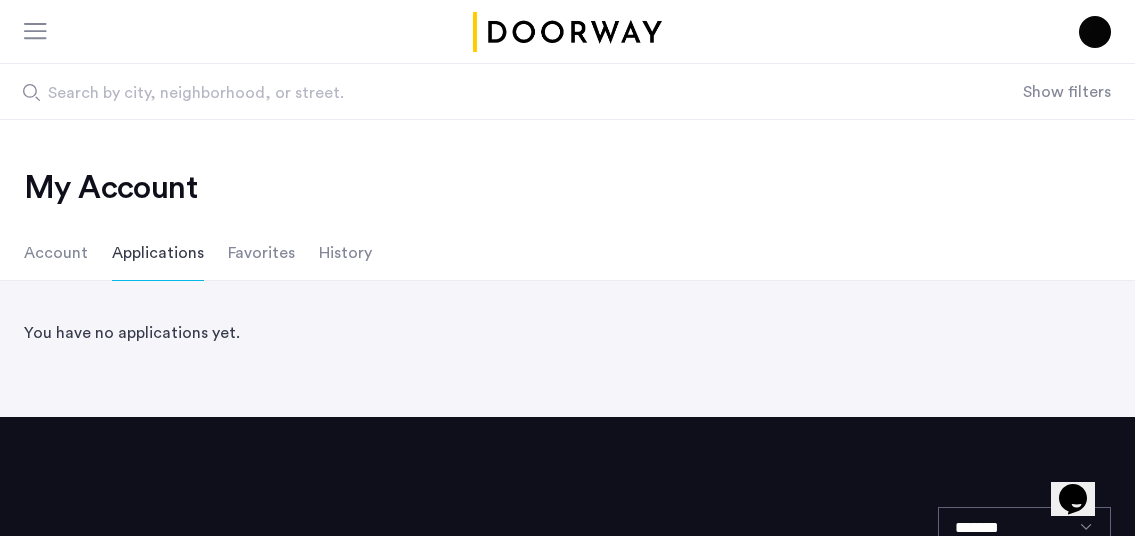 click on "Favorites" 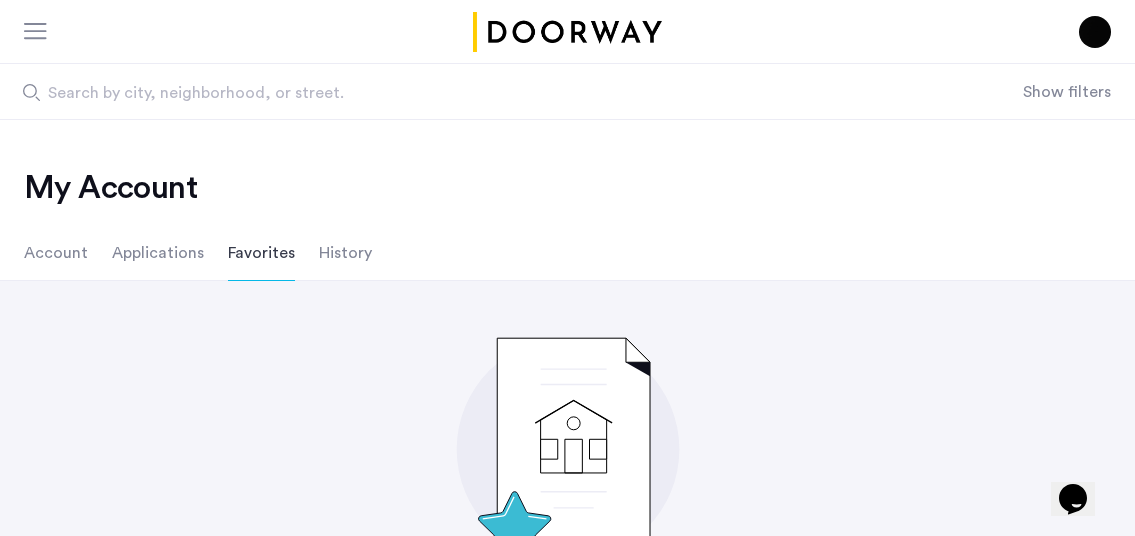 click on "Account Applications Favorites History" 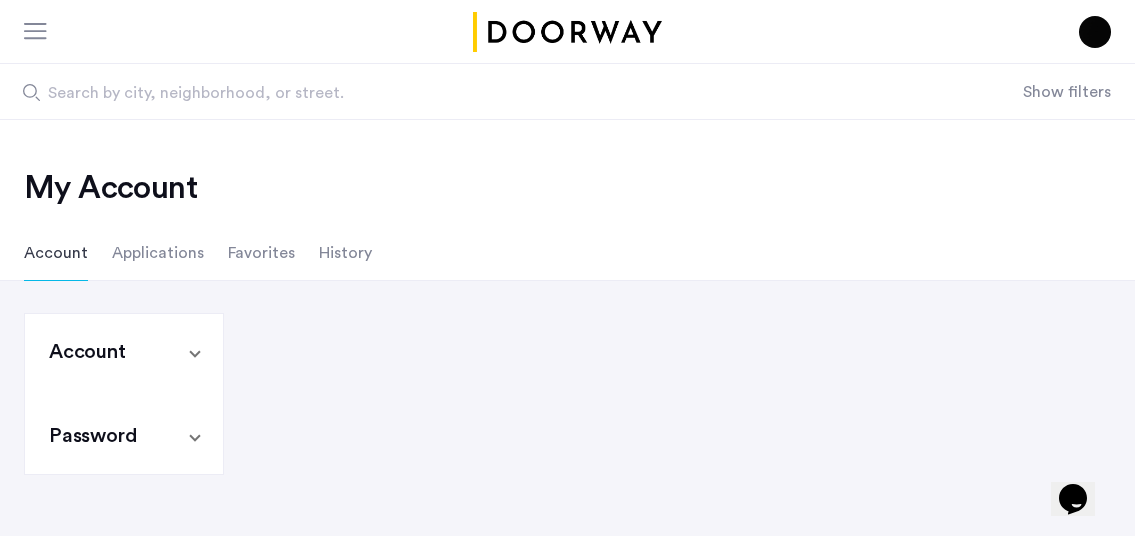 click on "Search by city, neighborhood, or street." at bounding box center [511, 91] 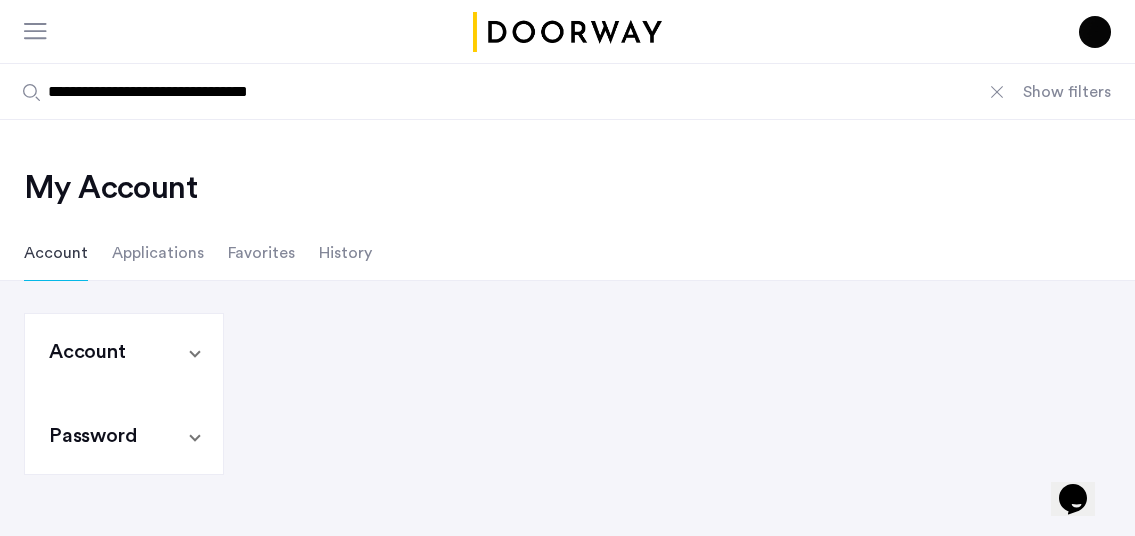 type on "**********" 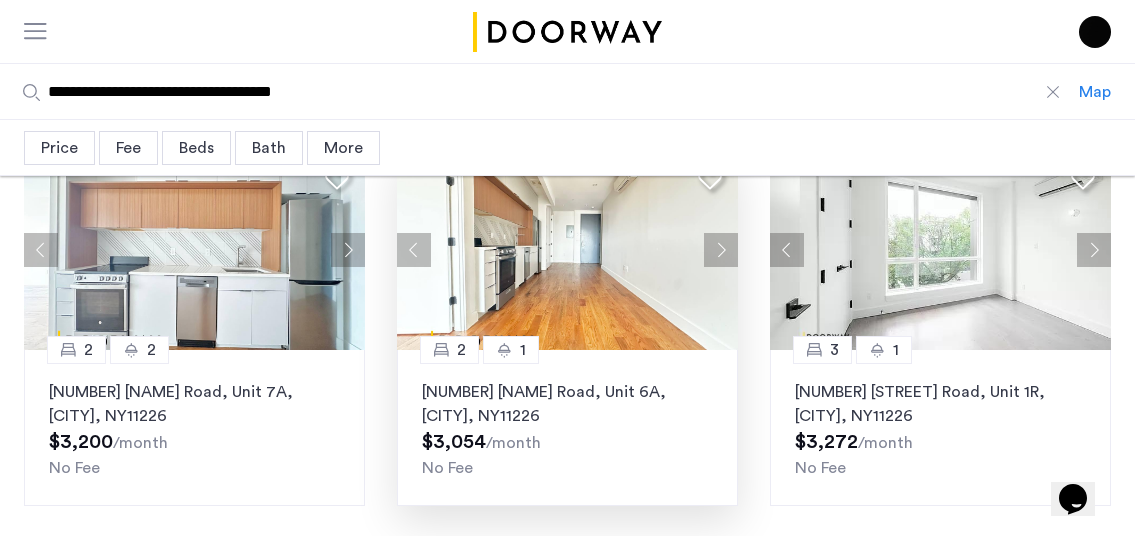 scroll, scrollTop: 0, scrollLeft: 0, axis: both 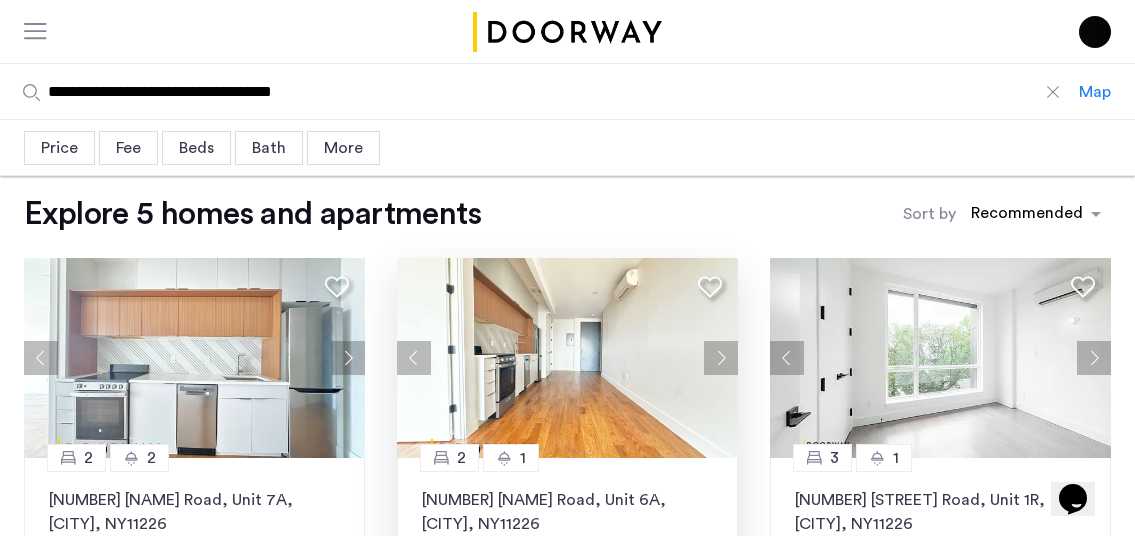click 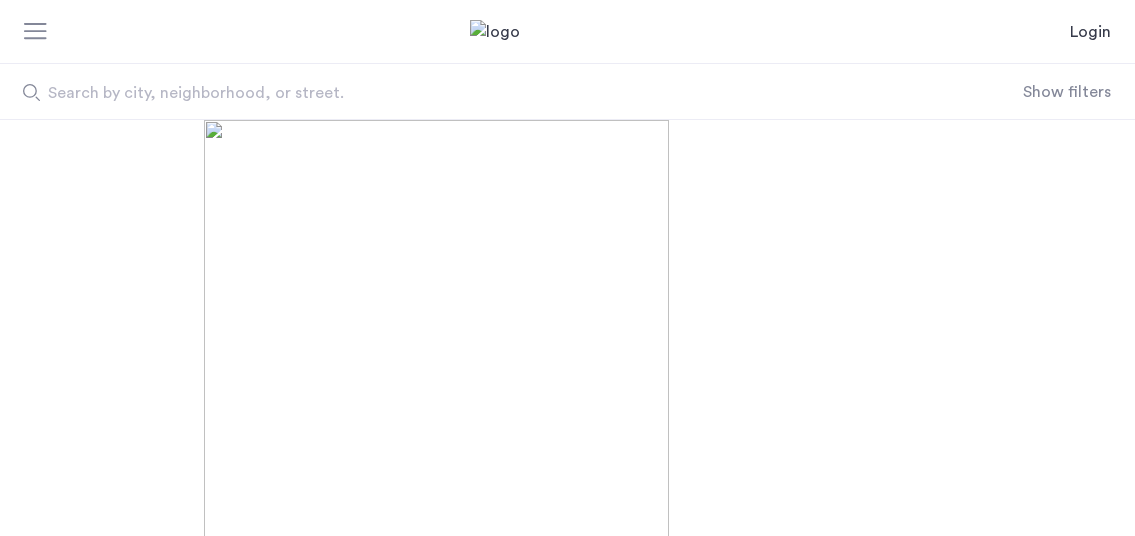 scroll, scrollTop: 0, scrollLeft: 0, axis: both 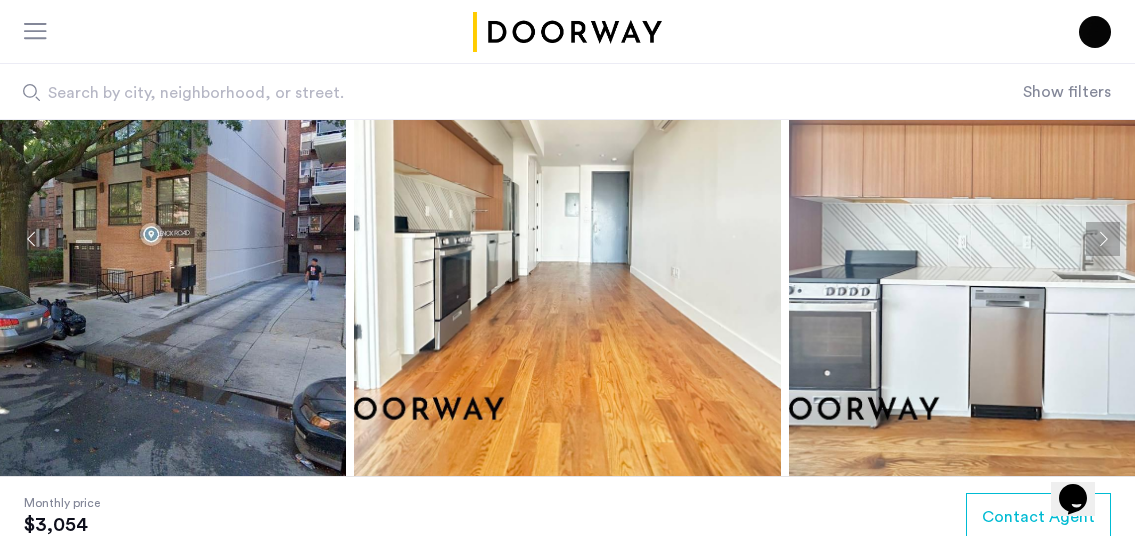 click 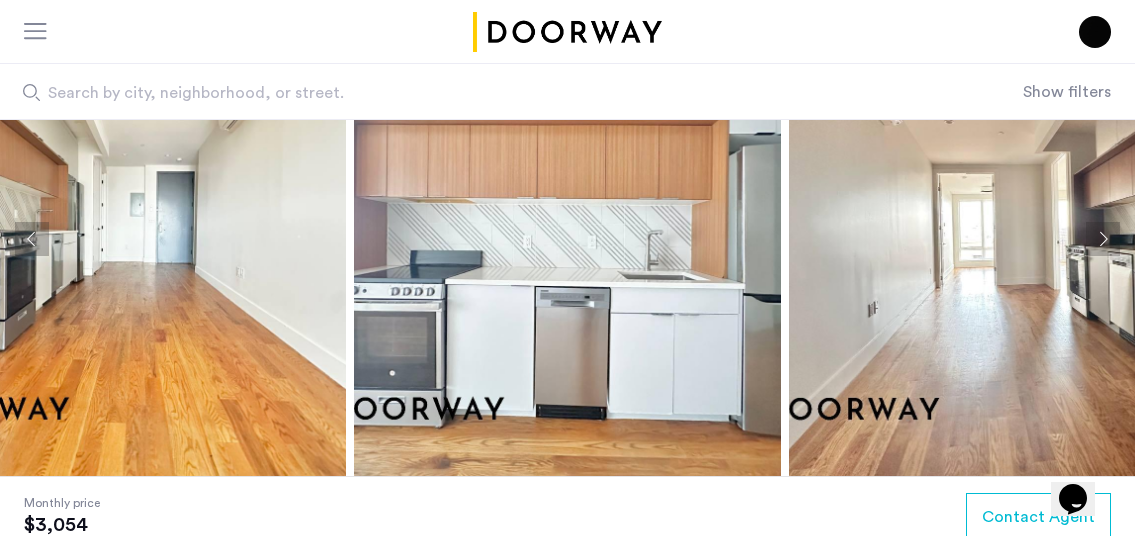 click 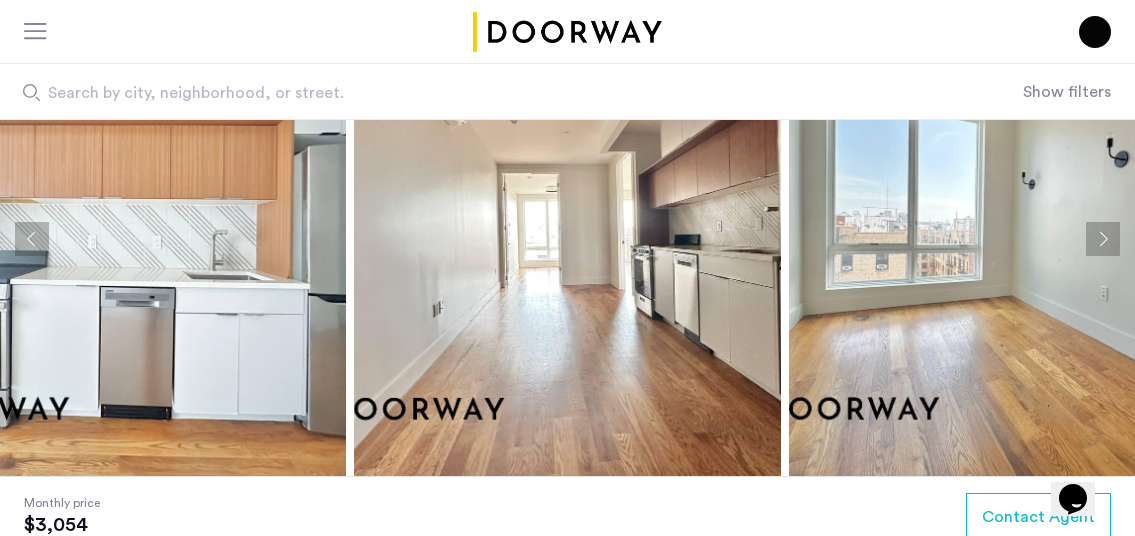 click 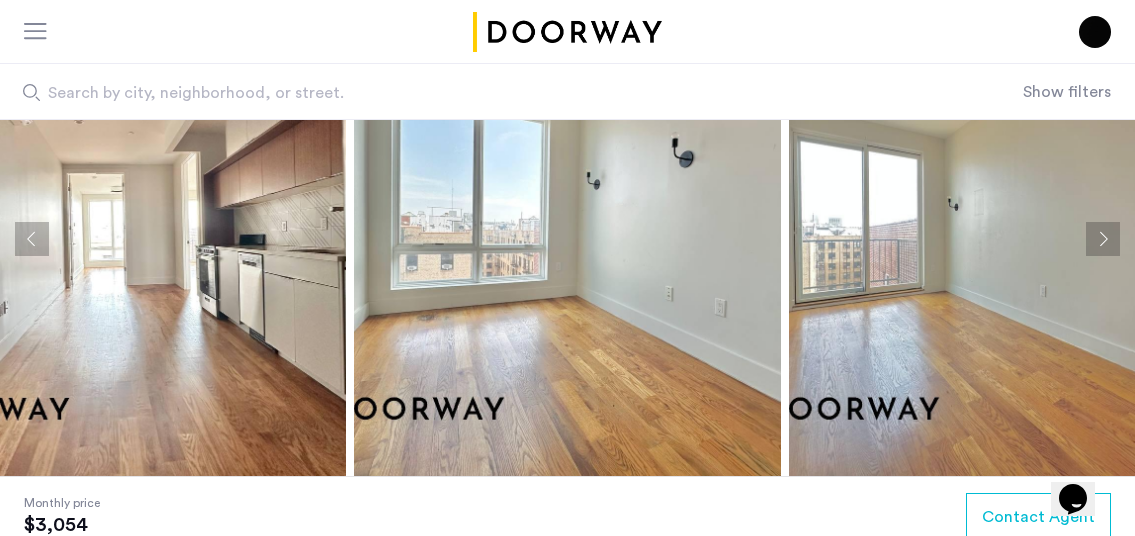 click 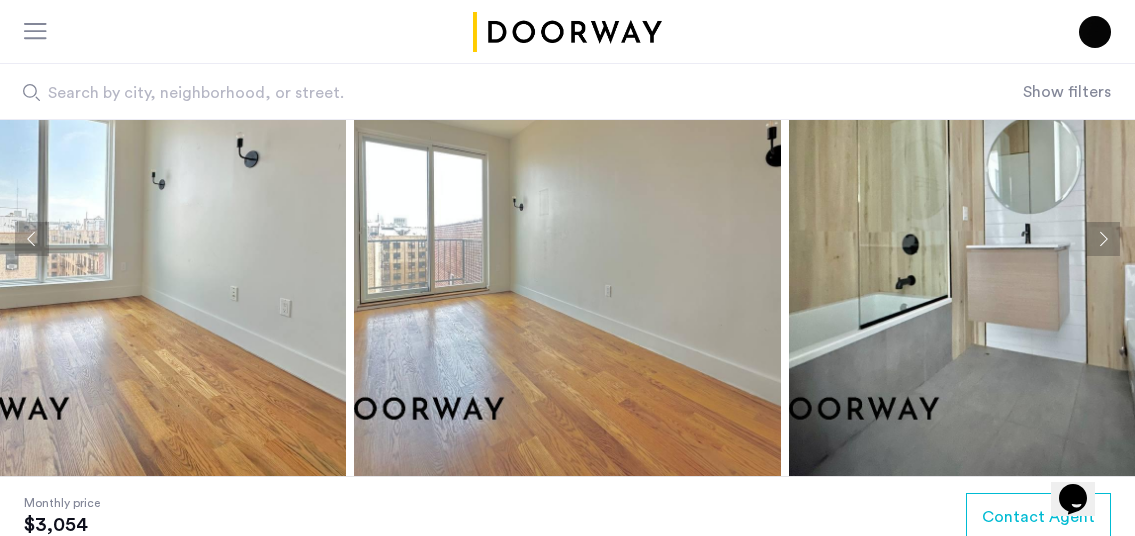 click 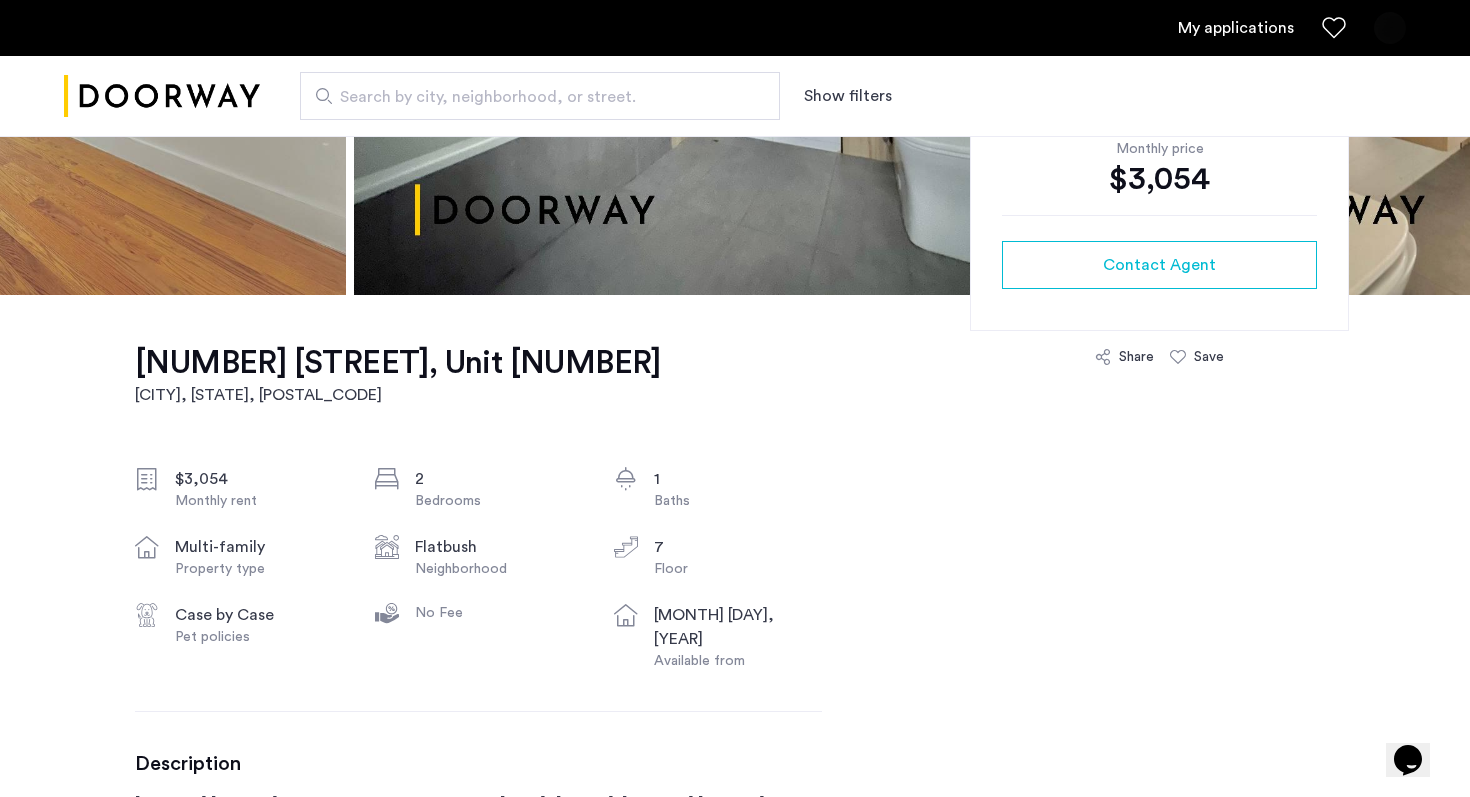 scroll, scrollTop: 296, scrollLeft: 0, axis: vertical 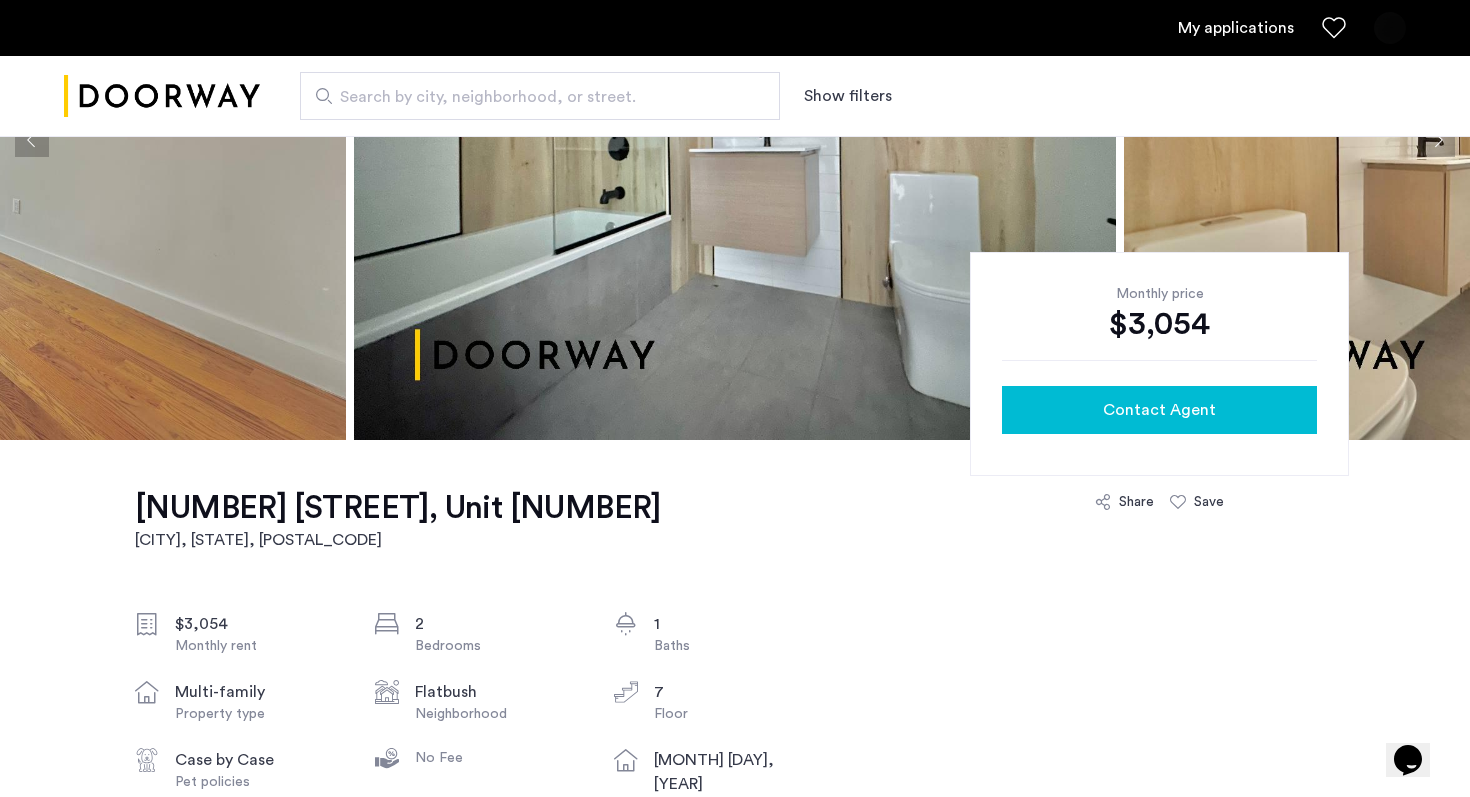 click on "Contact Agent" 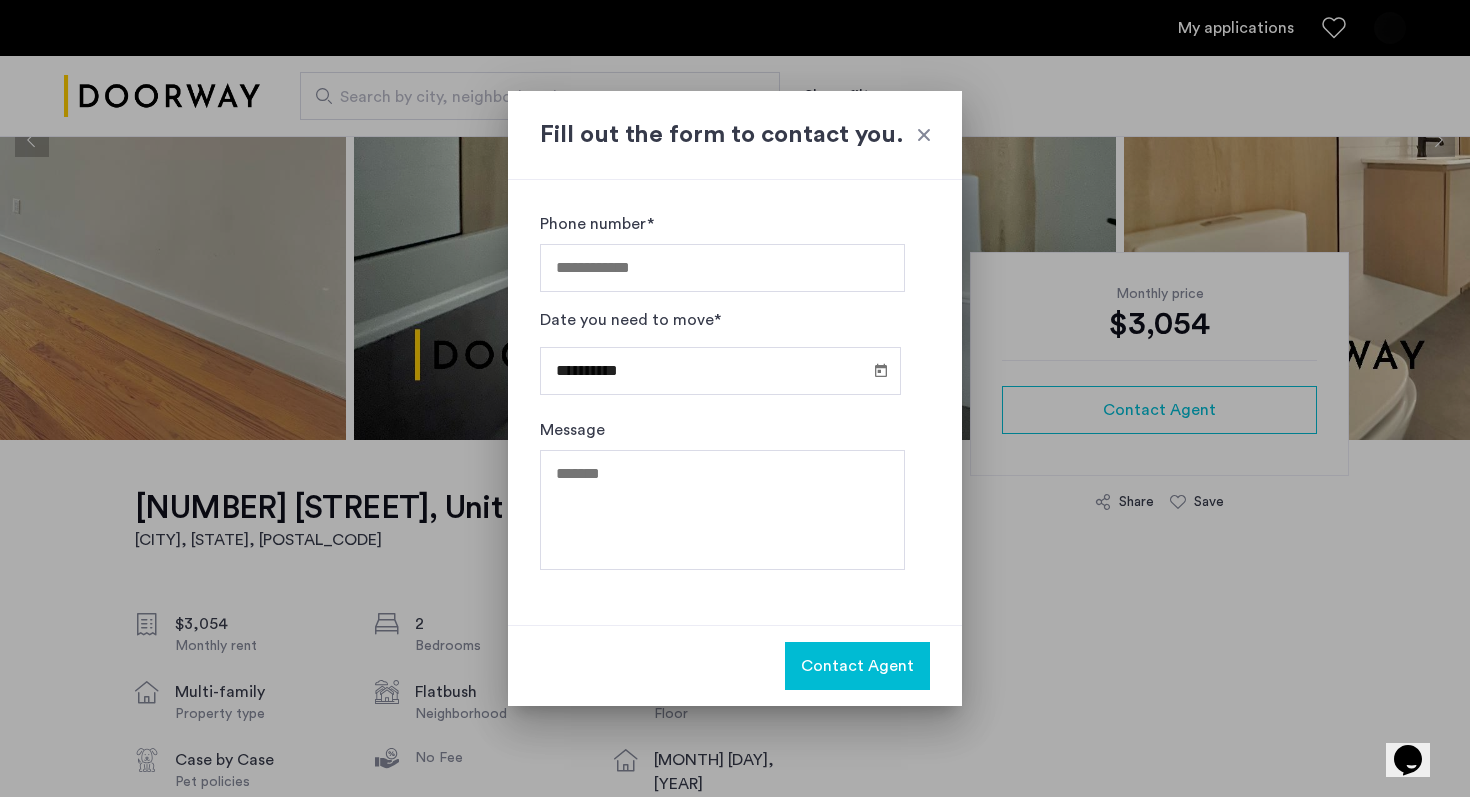 click on "Phone number*" at bounding box center [722, 268] 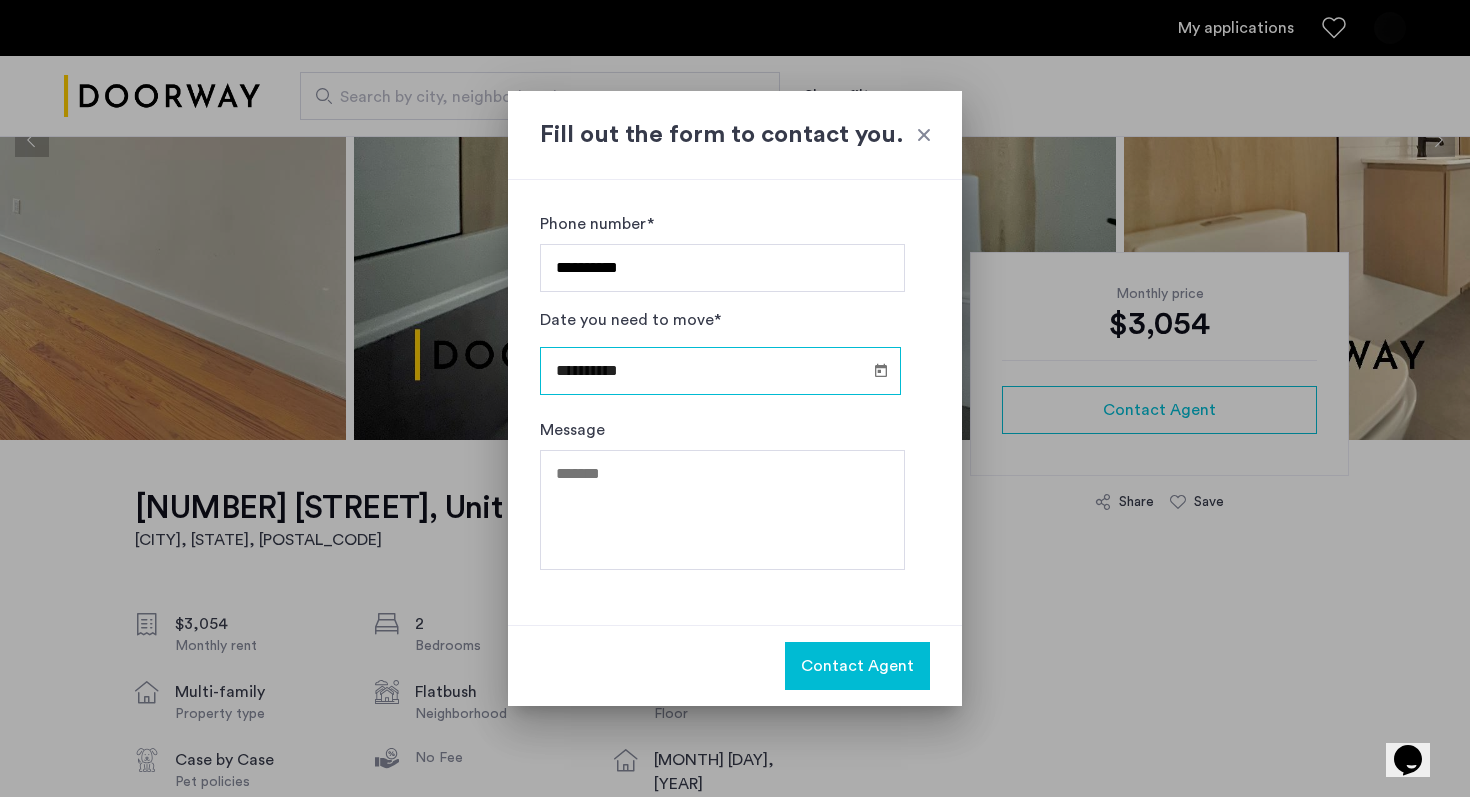 click on "**********" at bounding box center [720, 371] 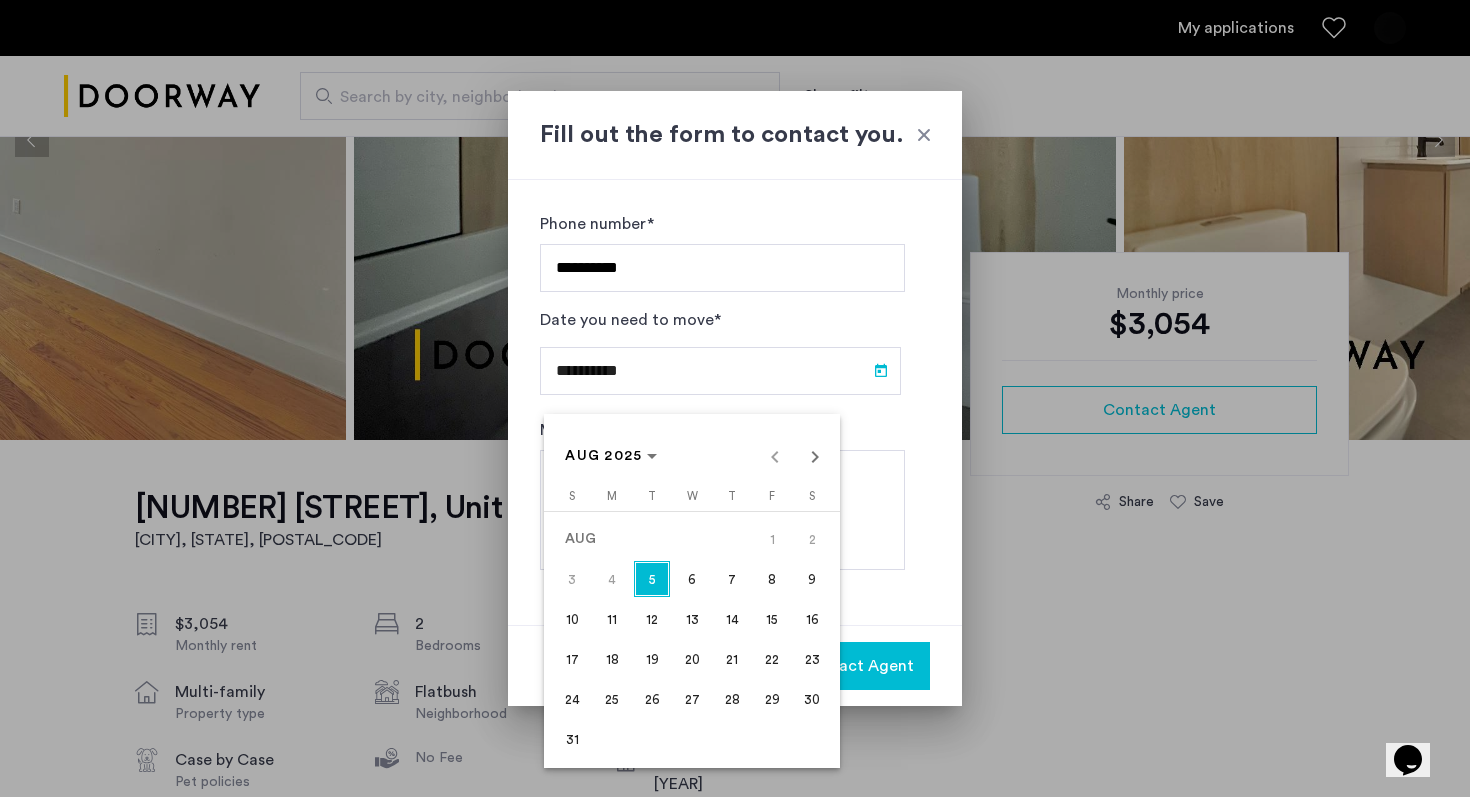 click on "20" at bounding box center [692, 659] 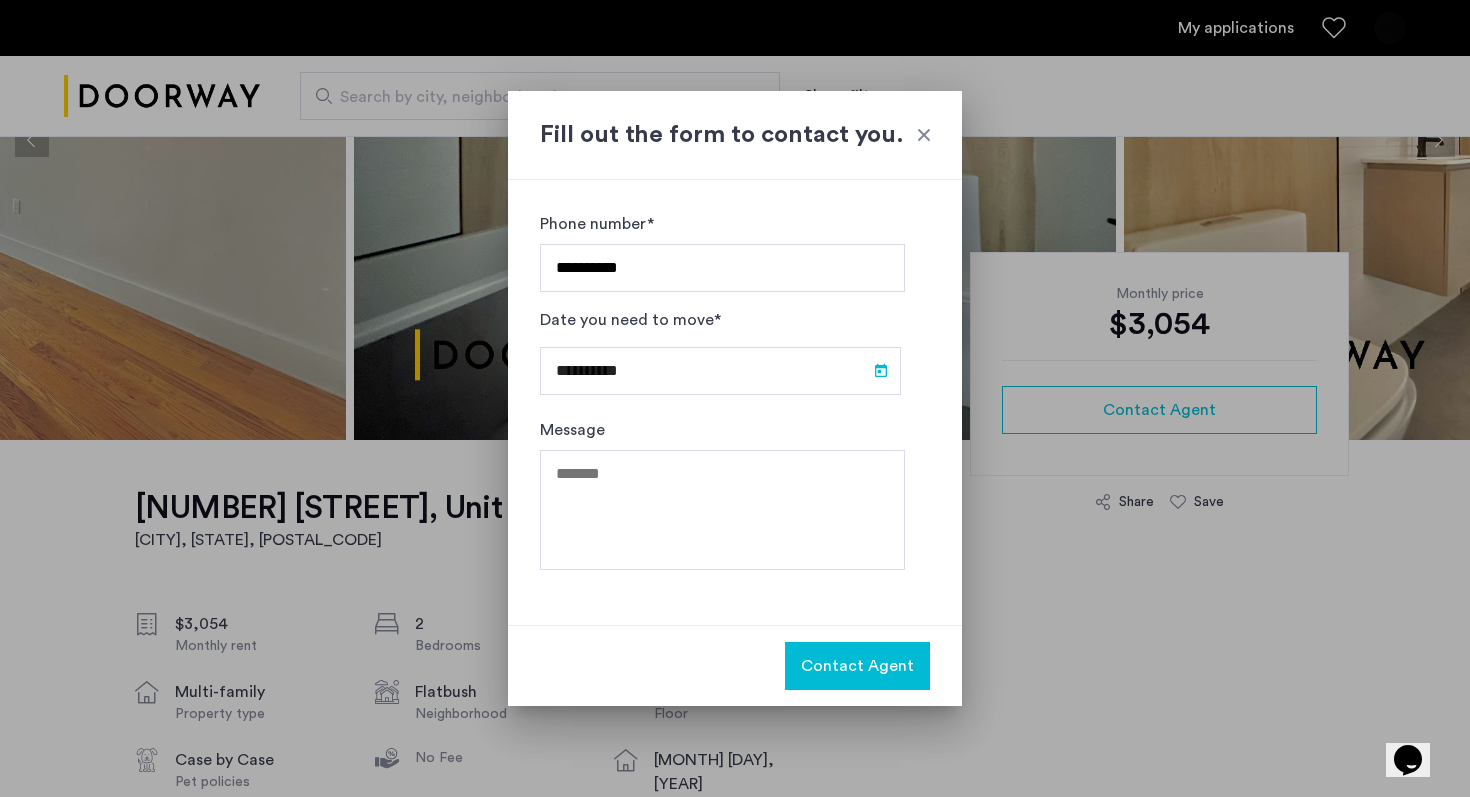 type on "**********" 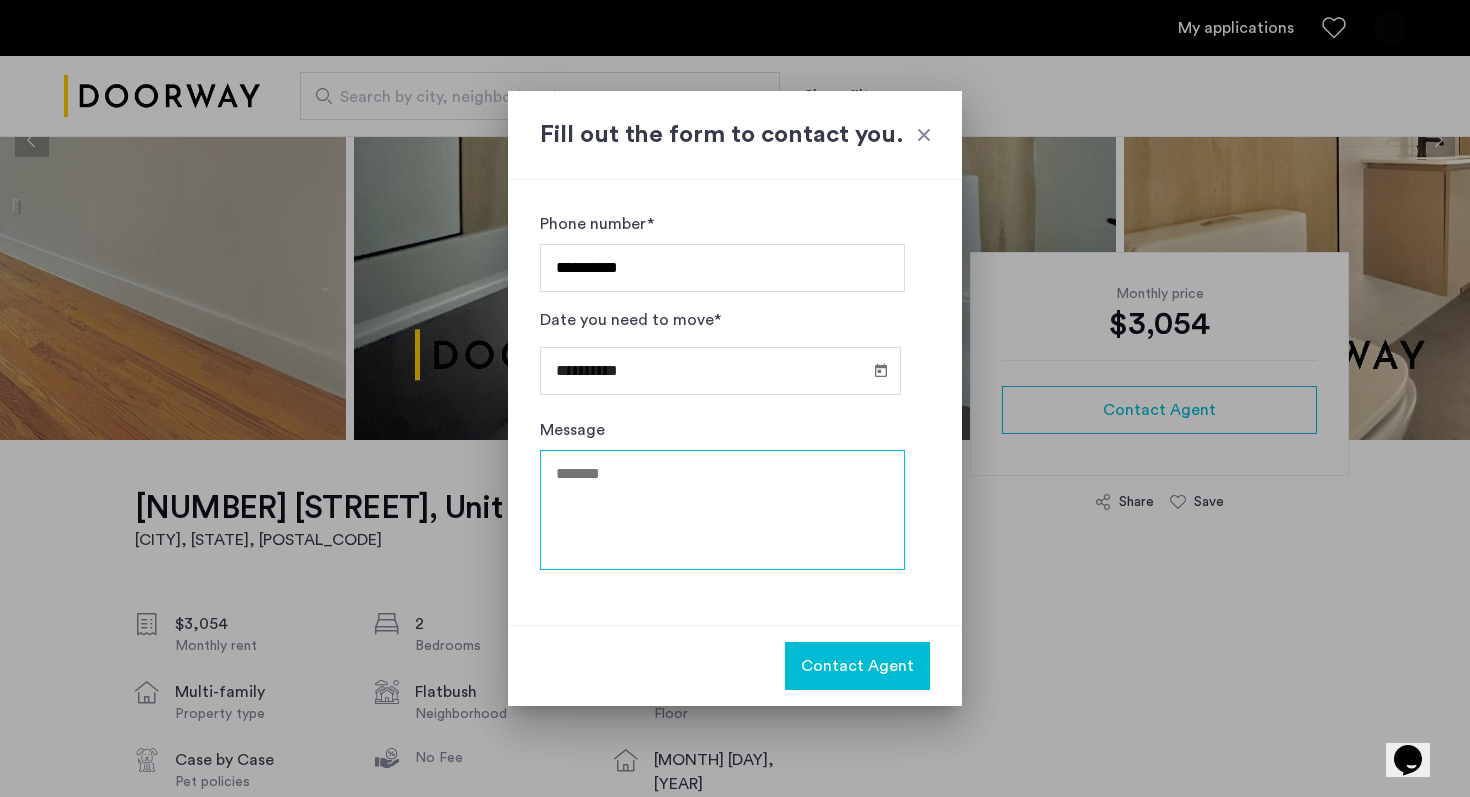 click on "Message" at bounding box center [722, 510] 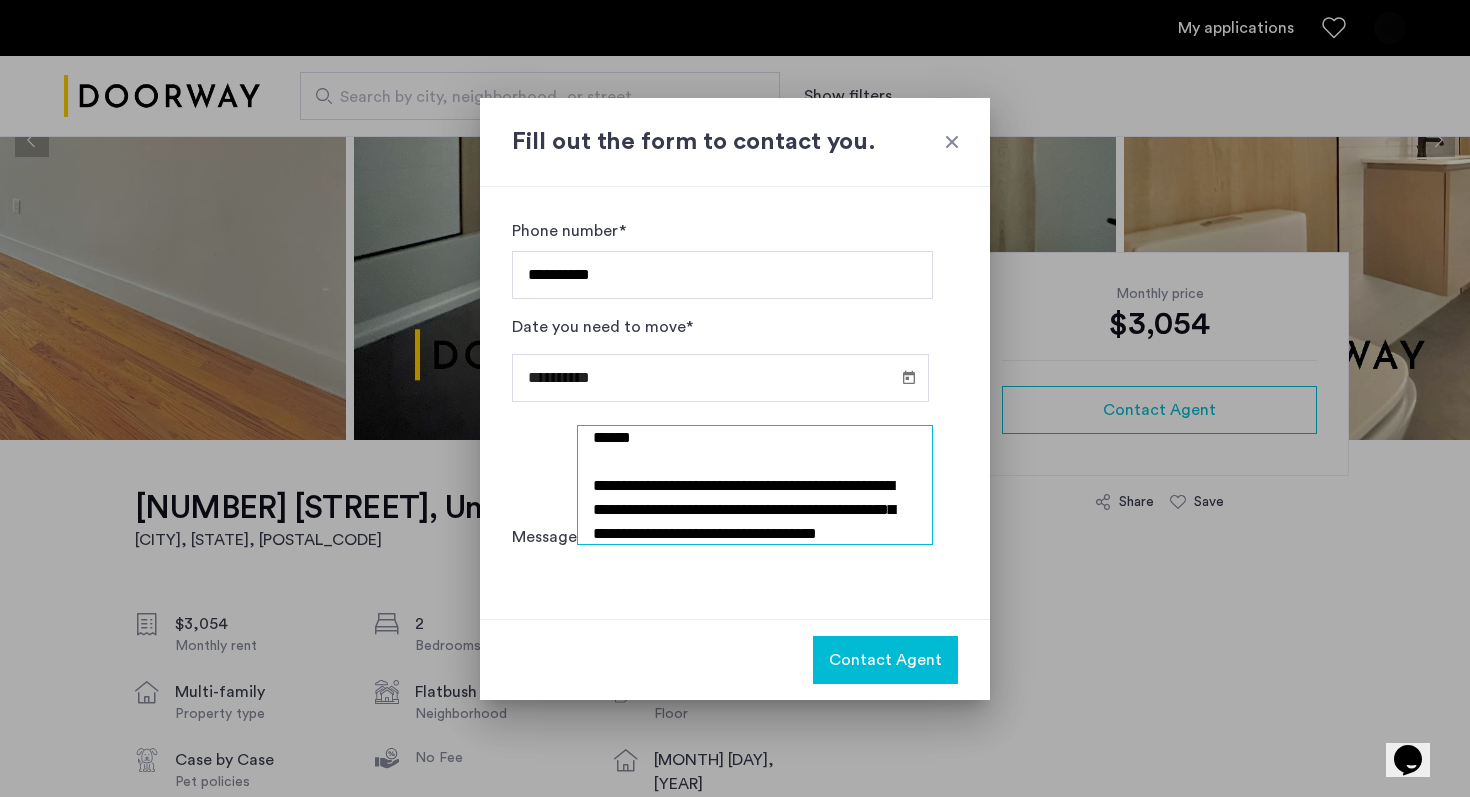 scroll, scrollTop: 35, scrollLeft: 0, axis: vertical 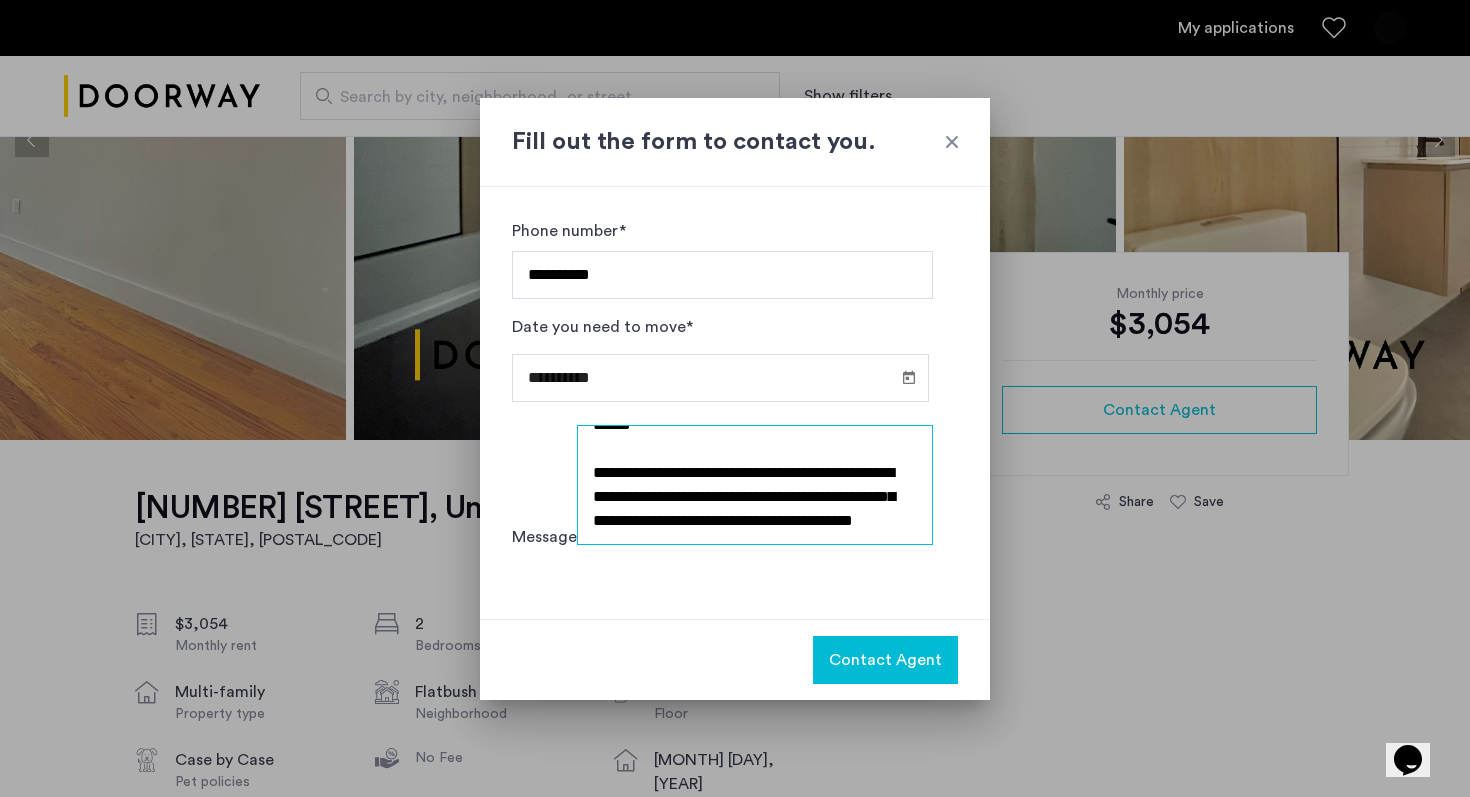 click on "**********" at bounding box center (755, 485) 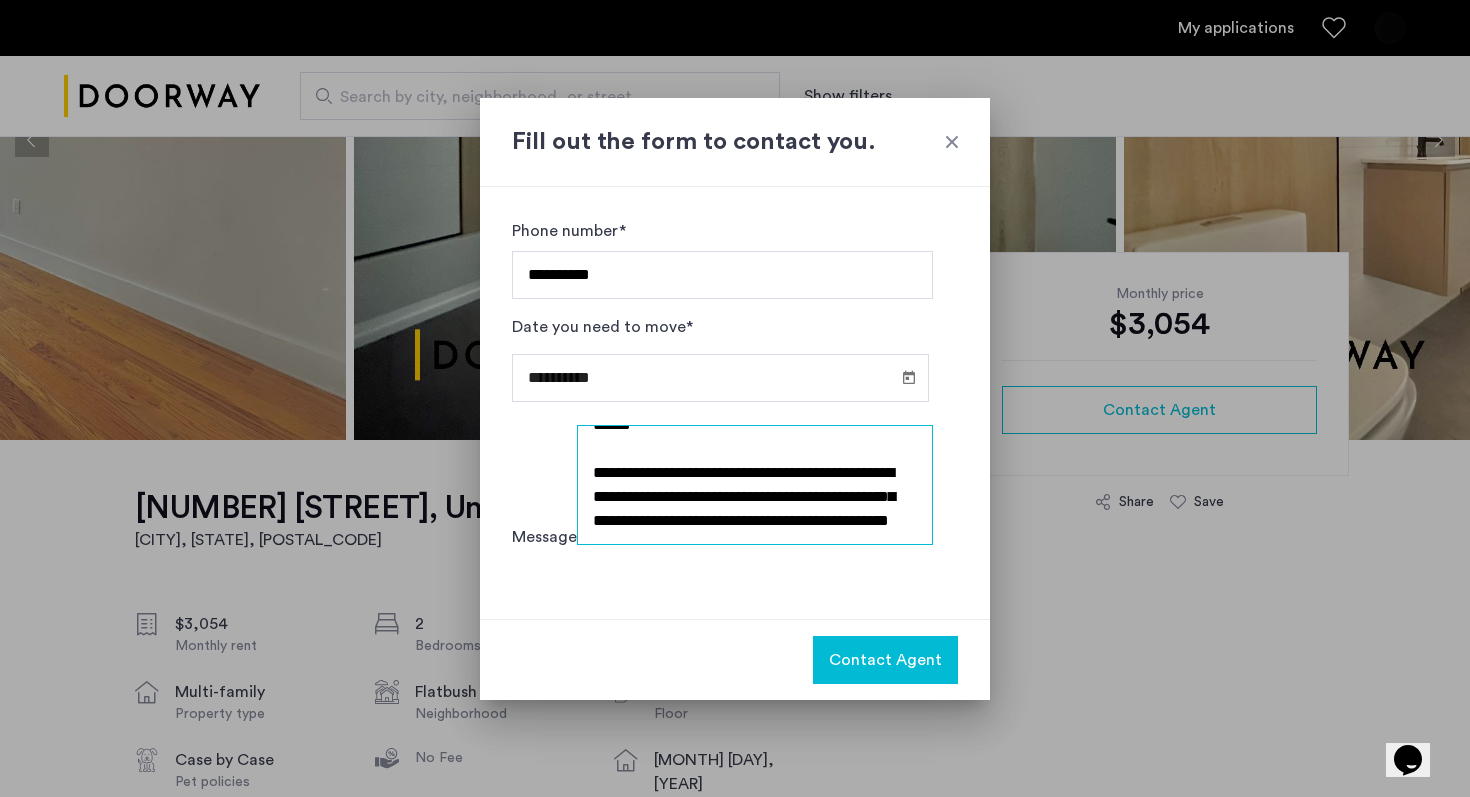 click on "**********" at bounding box center [755, 485] 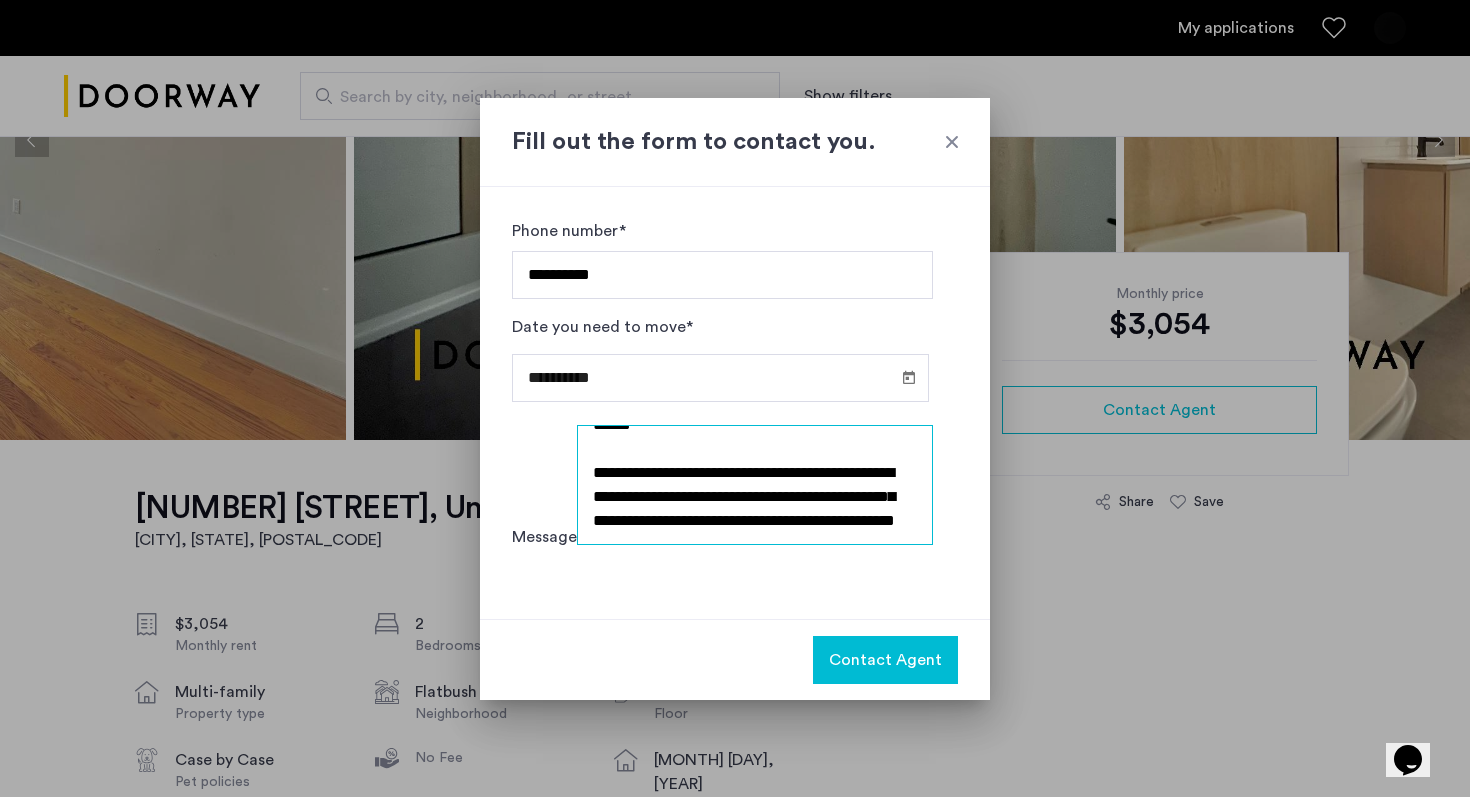 click on "**********" at bounding box center [755, 485] 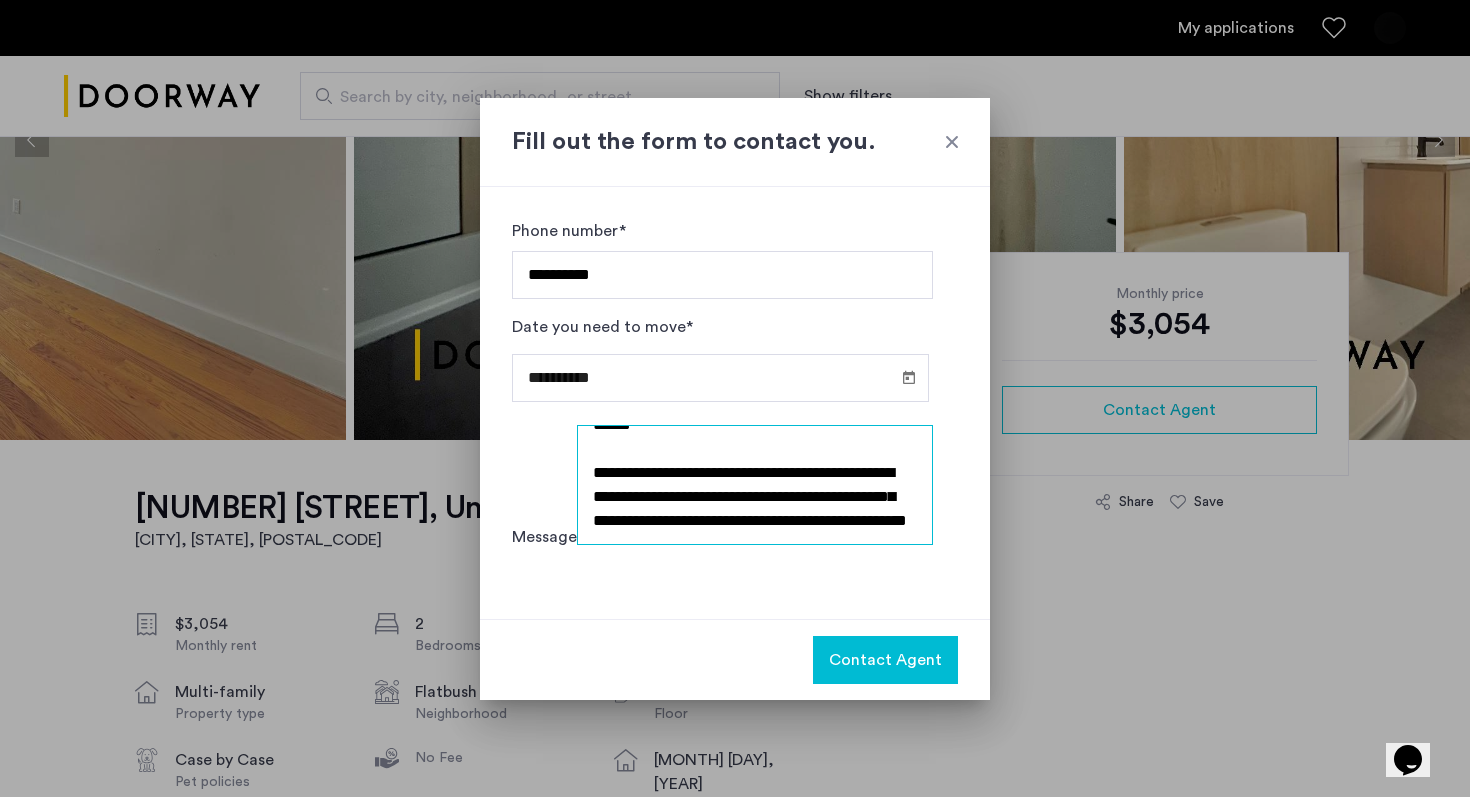 scroll, scrollTop: 83, scrollLeft: 0, axis: vertical 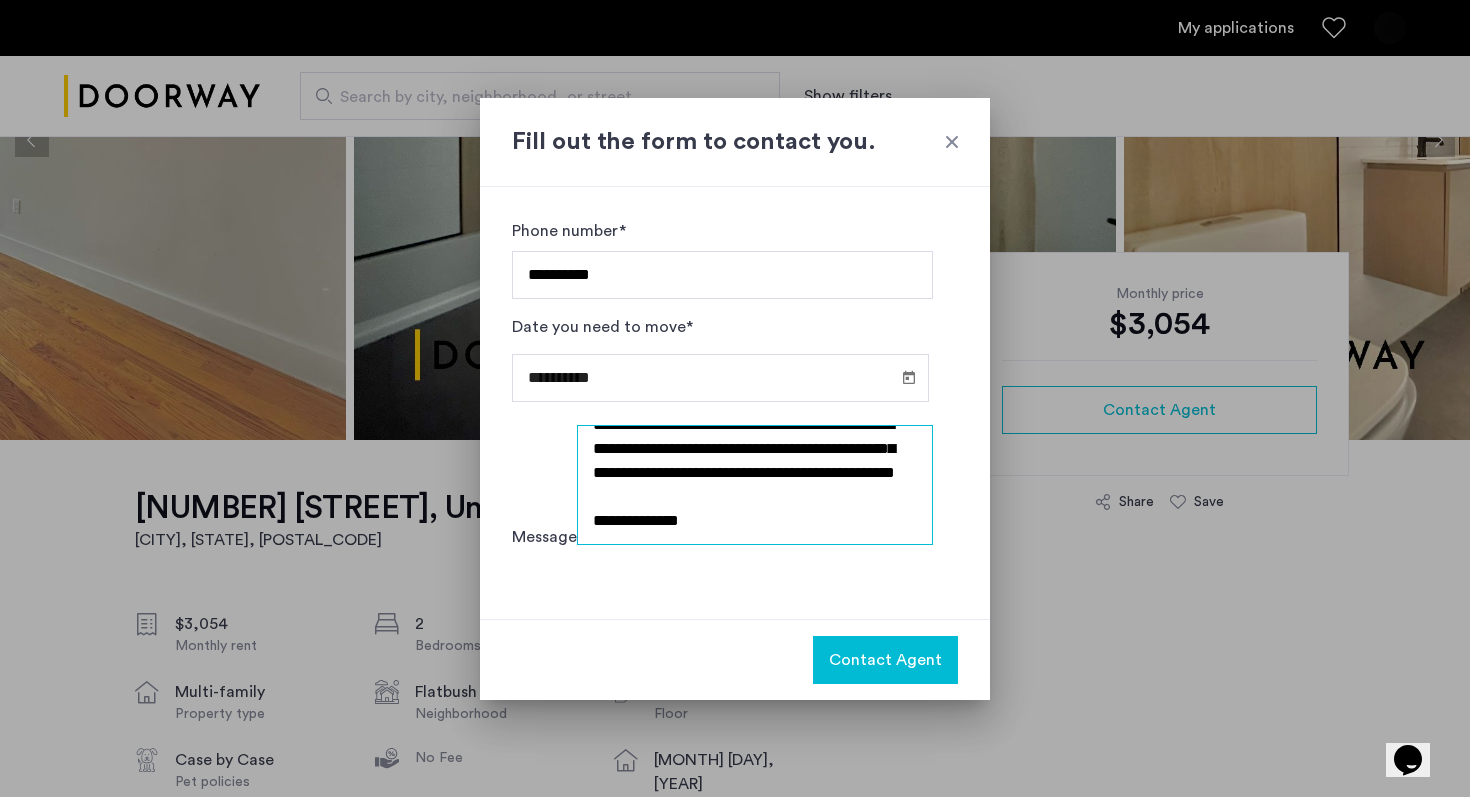 click on "**********" at bounding box center [755, 485] 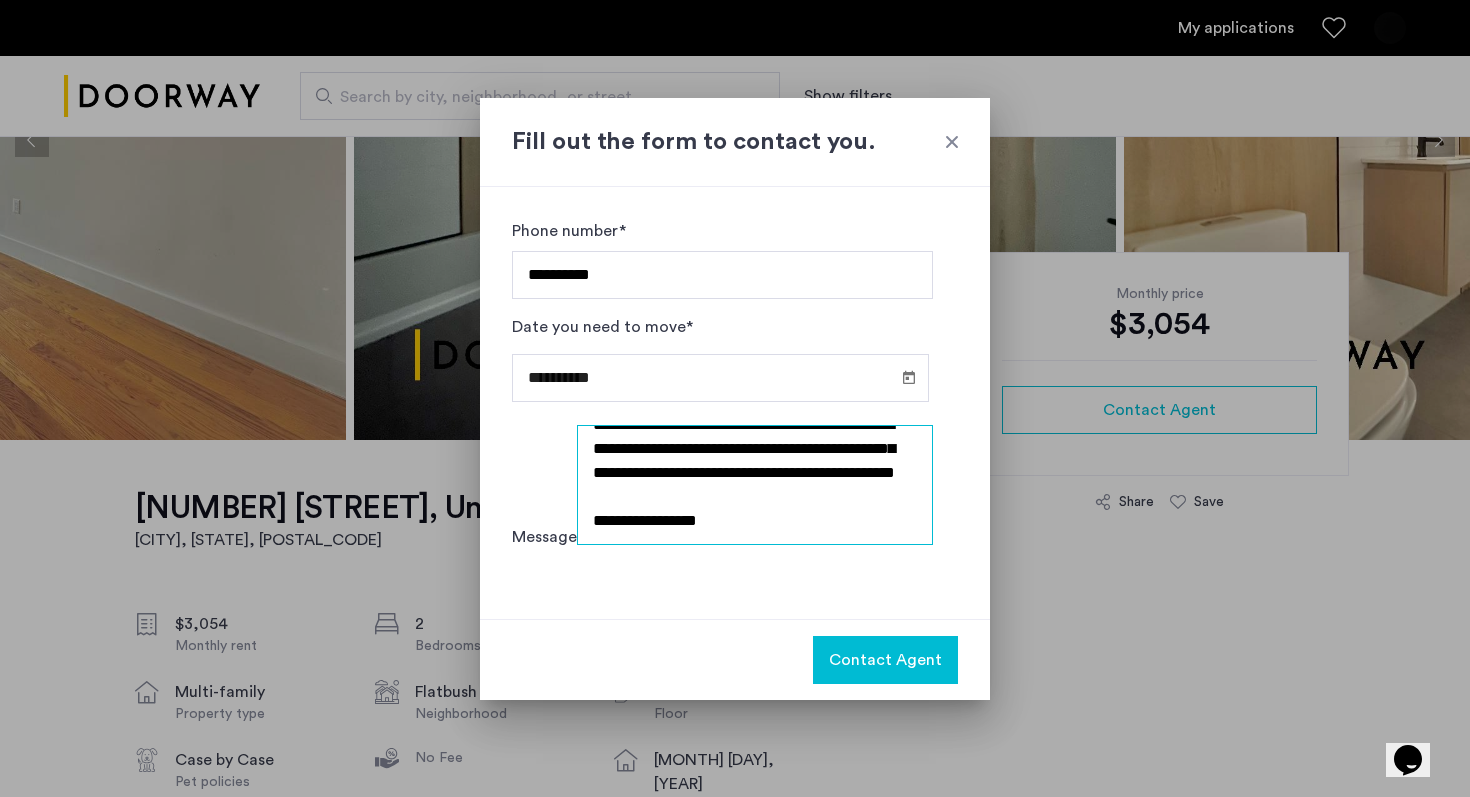 click on "**********" at bounding box center [755, 485] 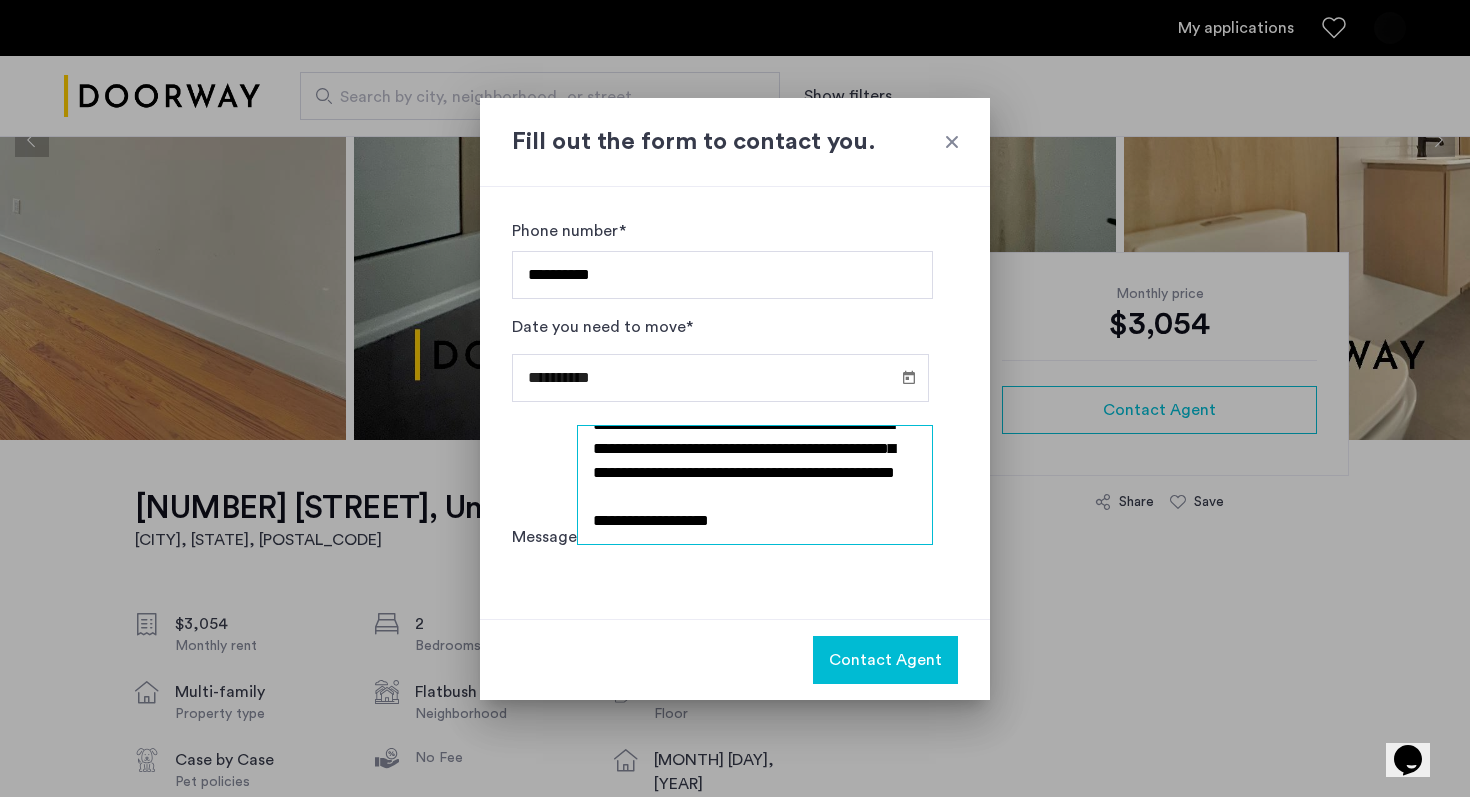 scroll, scrollTop: 107, scrollLeft: 0, axis: vertical 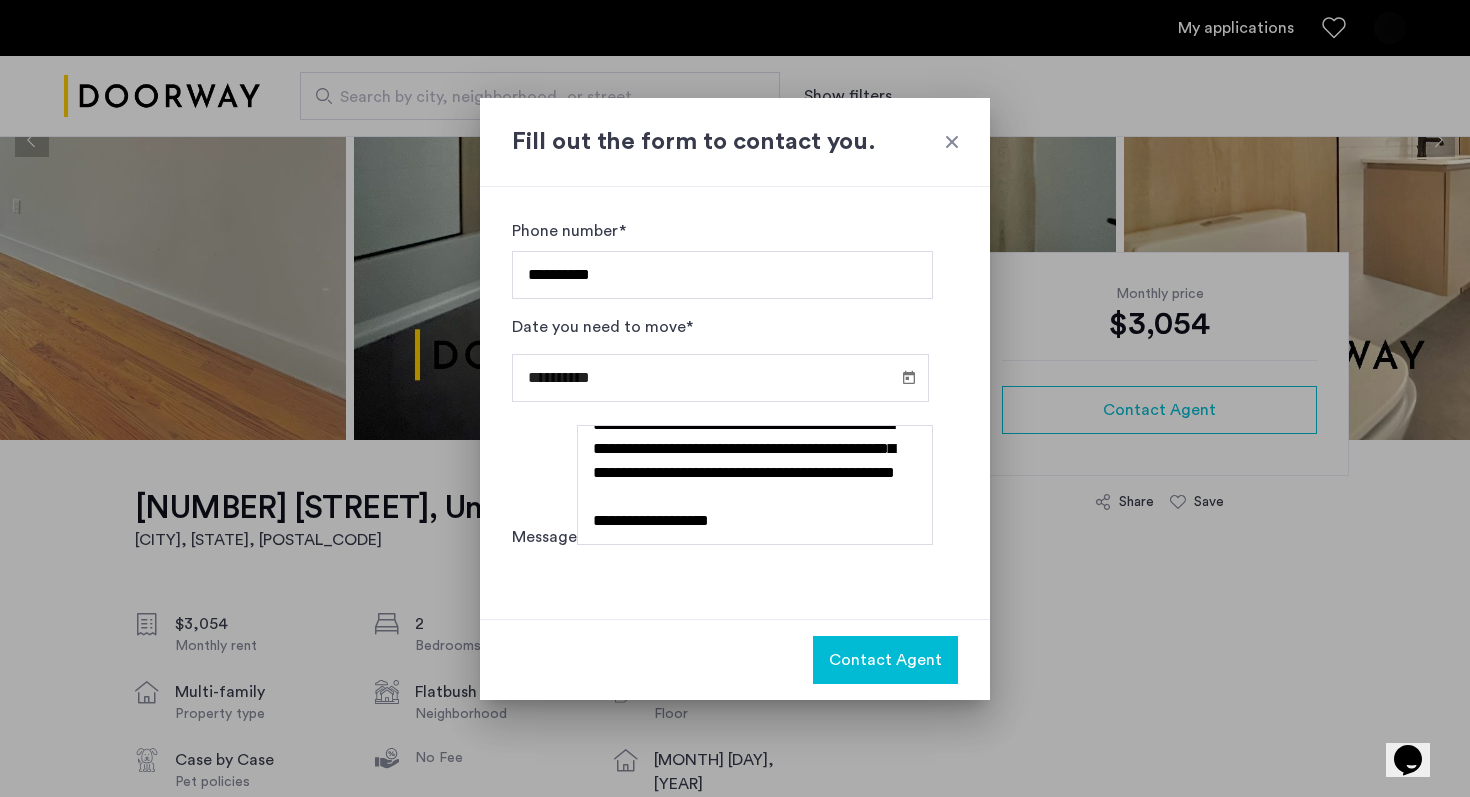 click on "Contact Agent" at bounding box center [885, 660] 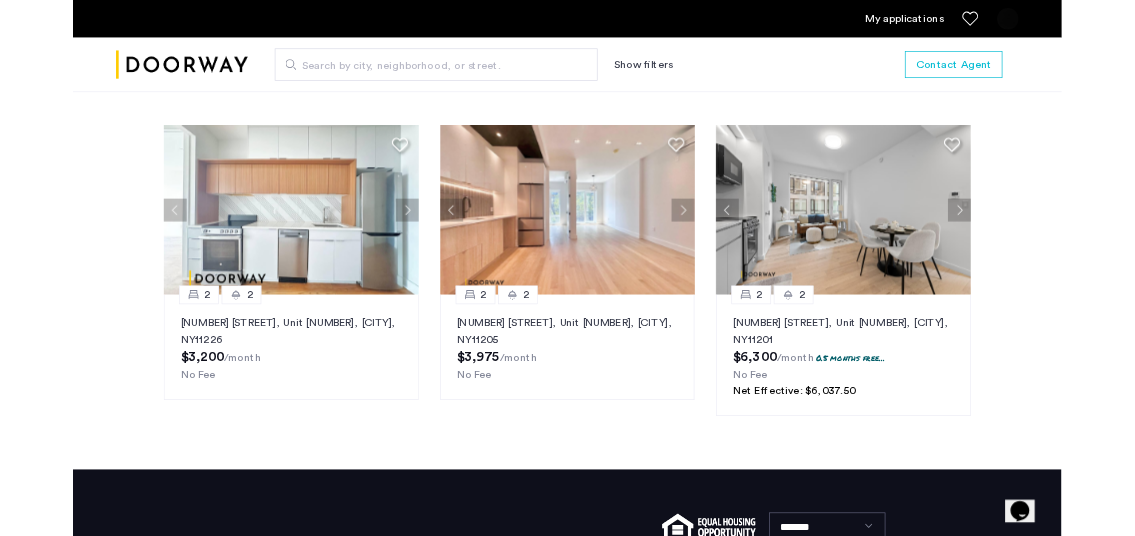 scroll, scrollTop: 2558, scrollLeft: 0, axis: vertical 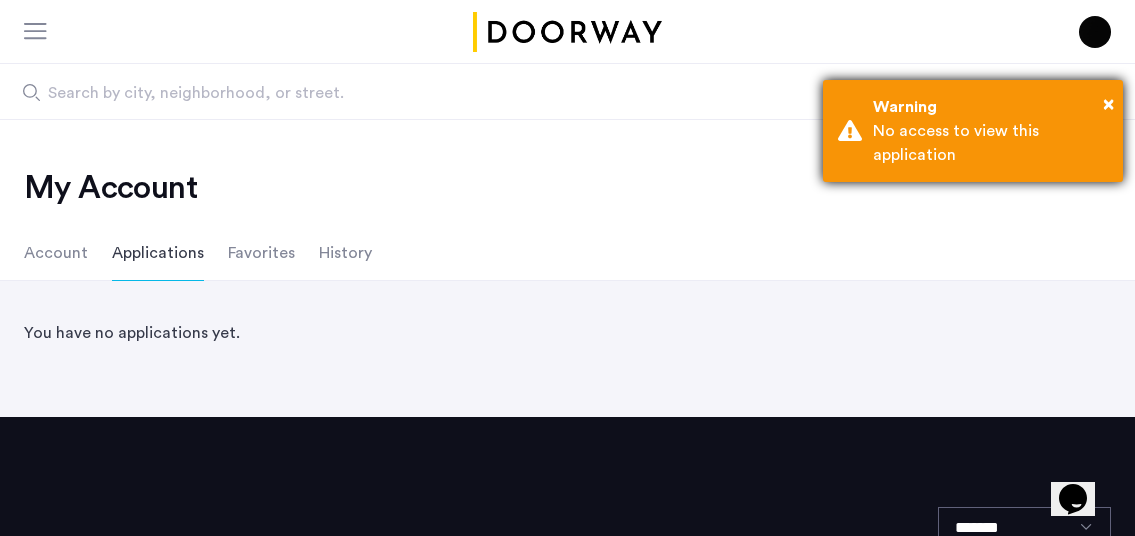 click on "No access to view this application" at bounding box center [990, 143] 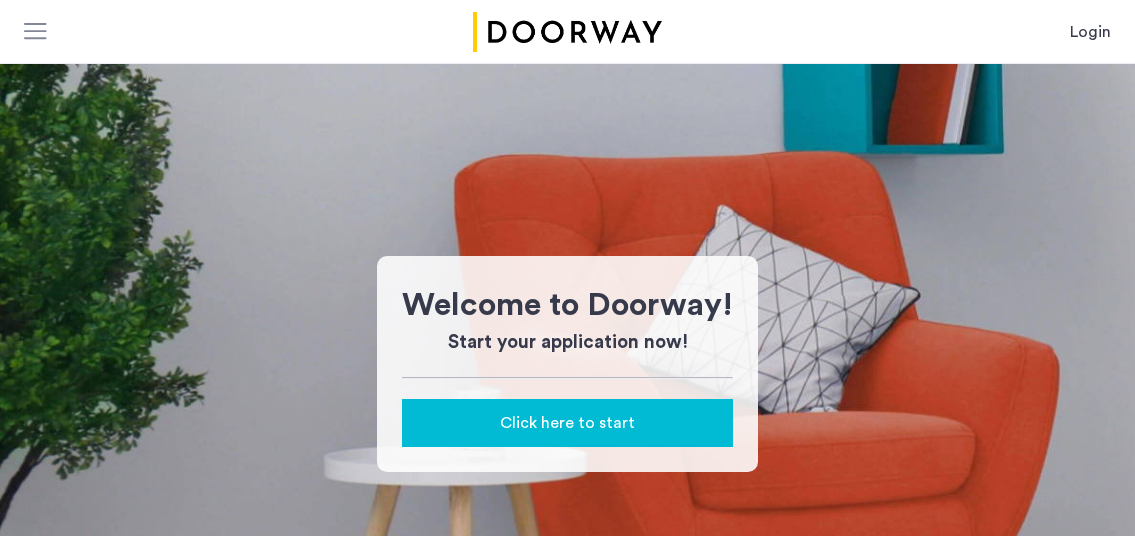 scroll, scrollTop: 0, scrollLeft: 0, axis: both 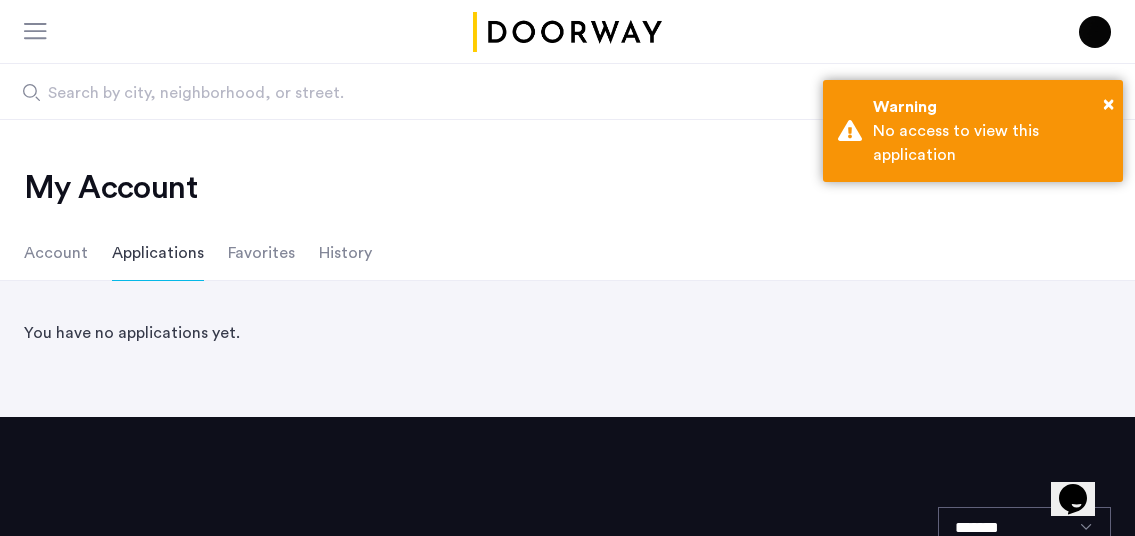 click 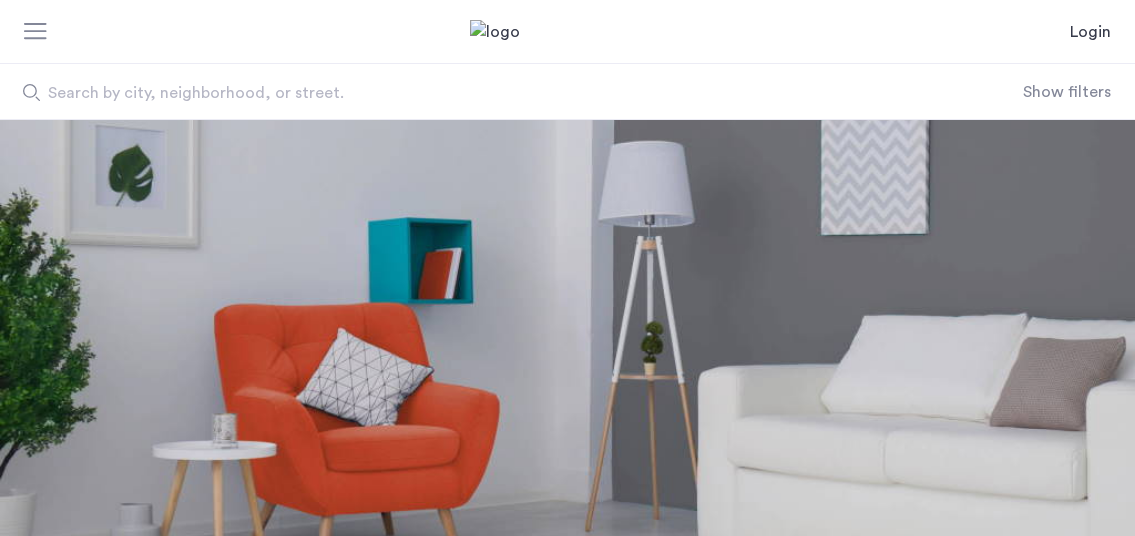 scroll, scrollTop: 0, scrollLeft: 0, axis: both 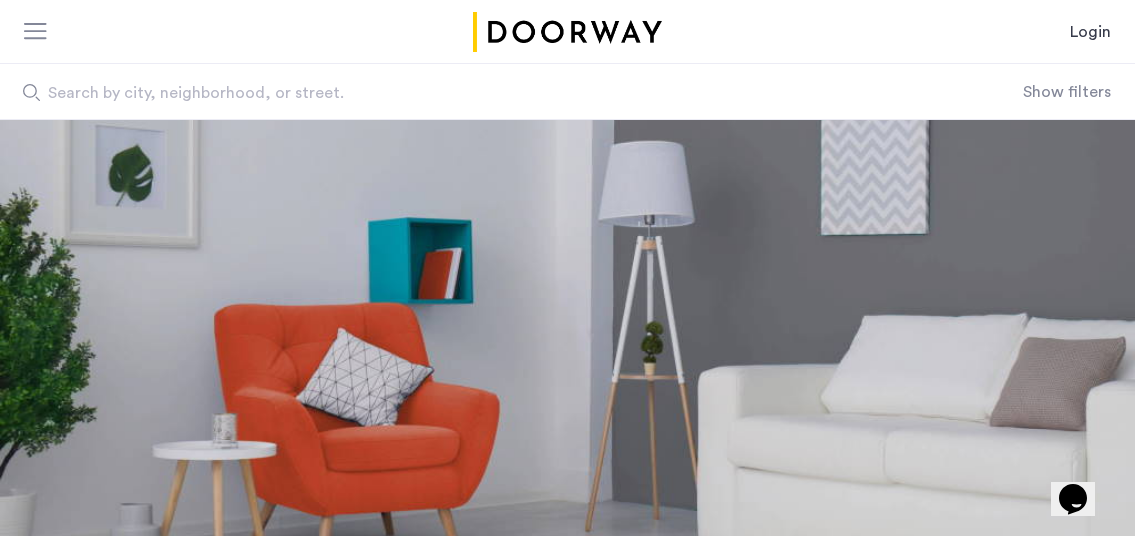 click on "Login" at bounding box center [1090, 32] 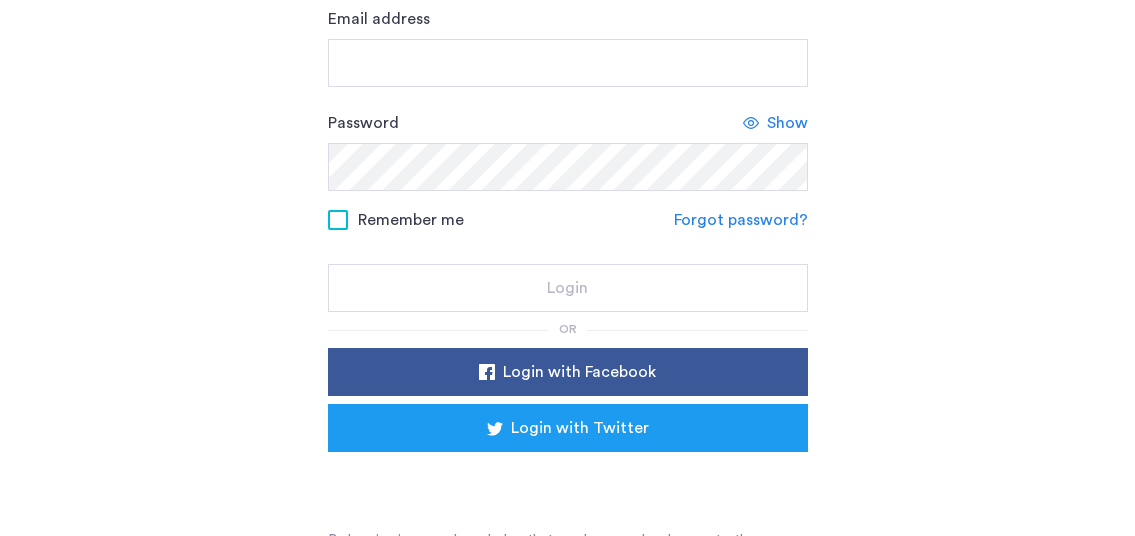 scroll, scrollTop: 290, scrollLeft: 0, axis: vertical 